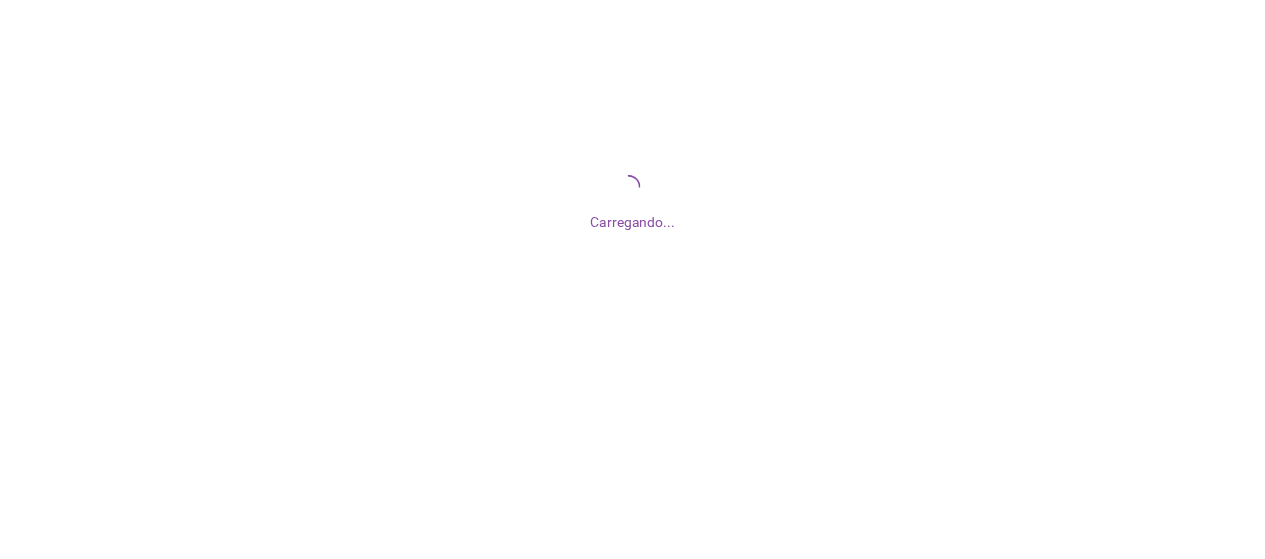 scroll, scrollTop: 0, scrollLeft: 0, axis: both 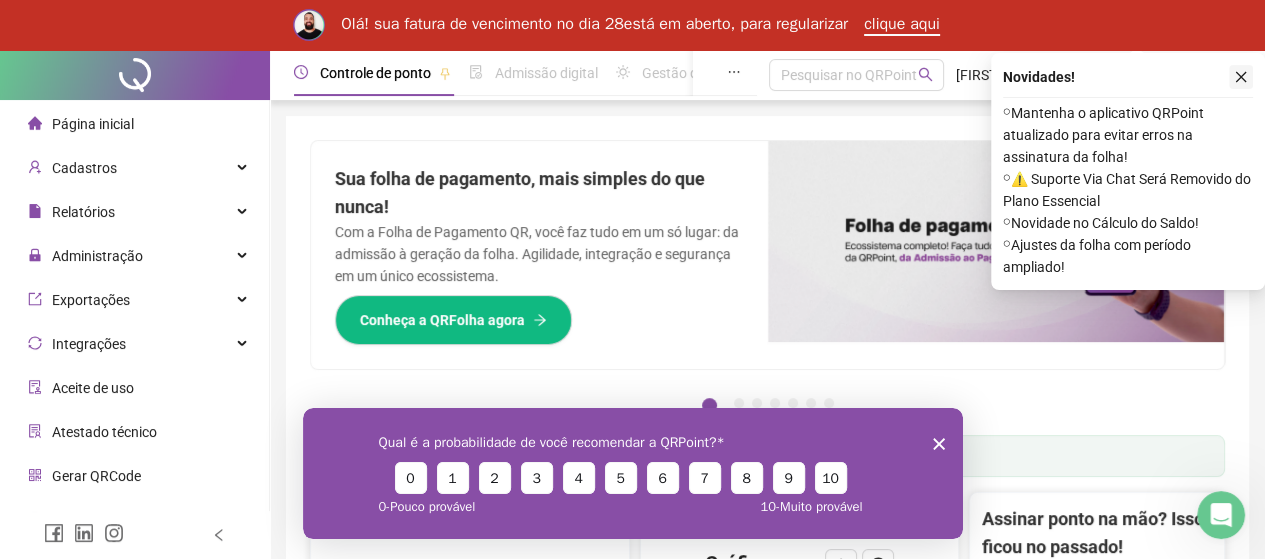 click 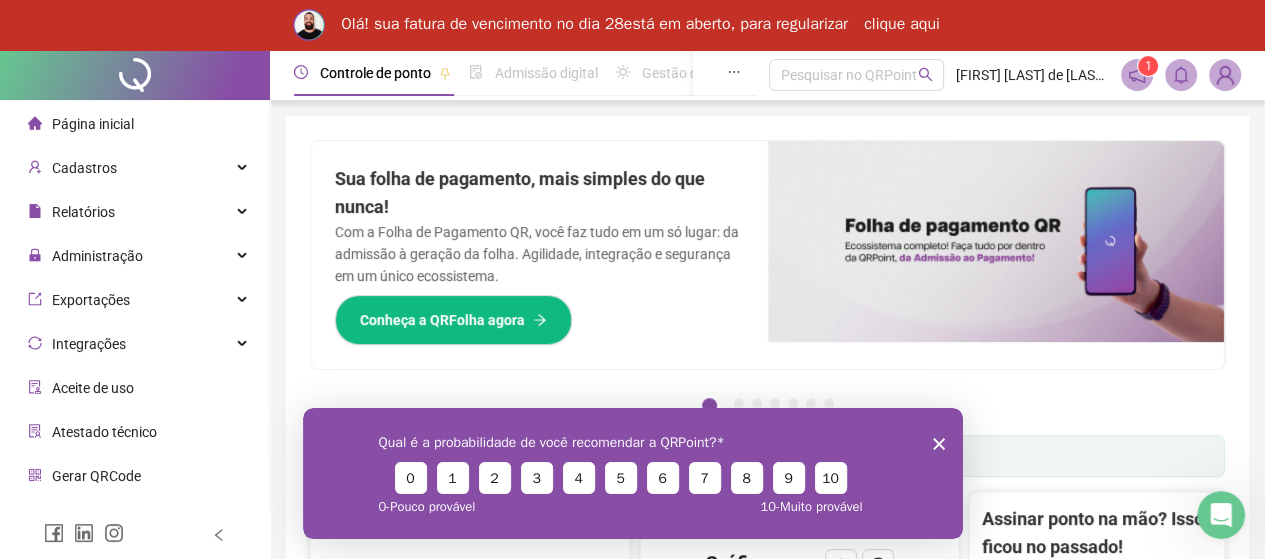 drag, startPoint x: 908, startPoint y: 24, endPoint x: 875, endPoint y: 26, distance: 33.06055 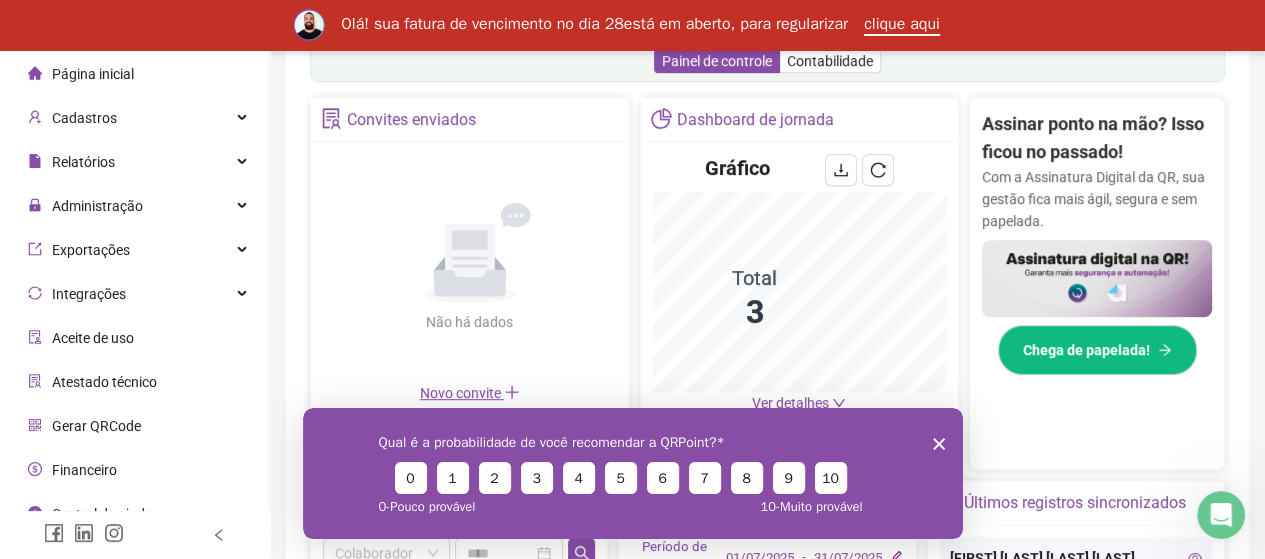 scroll, scrollTop: 400, scrollLeft: 0, axis: vertical 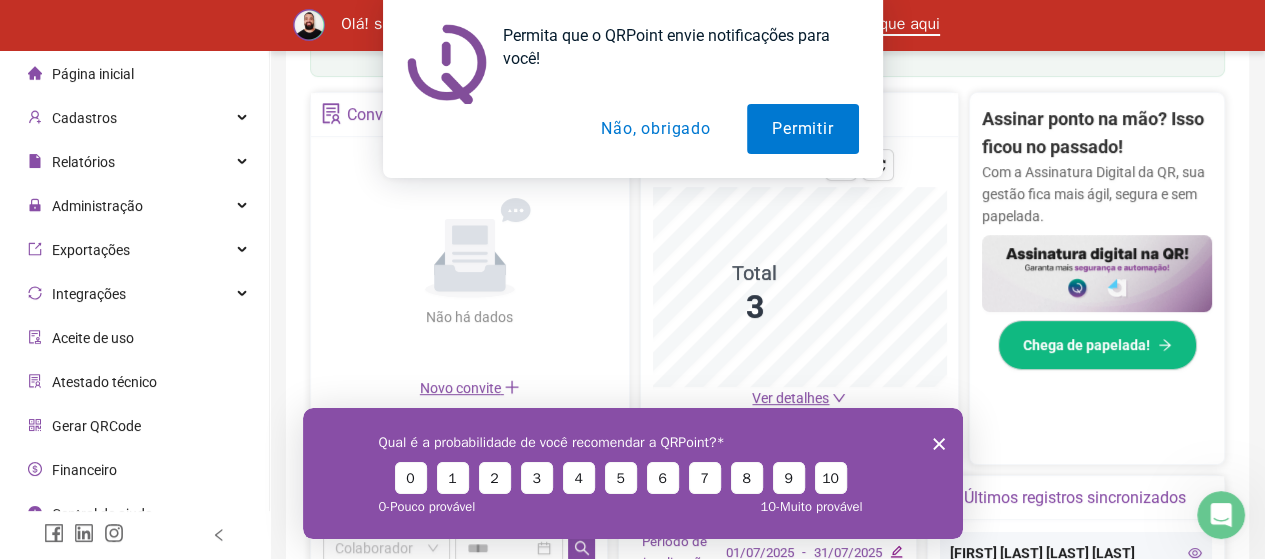click on "Não, obrigado" at bounding box center [655, 129] 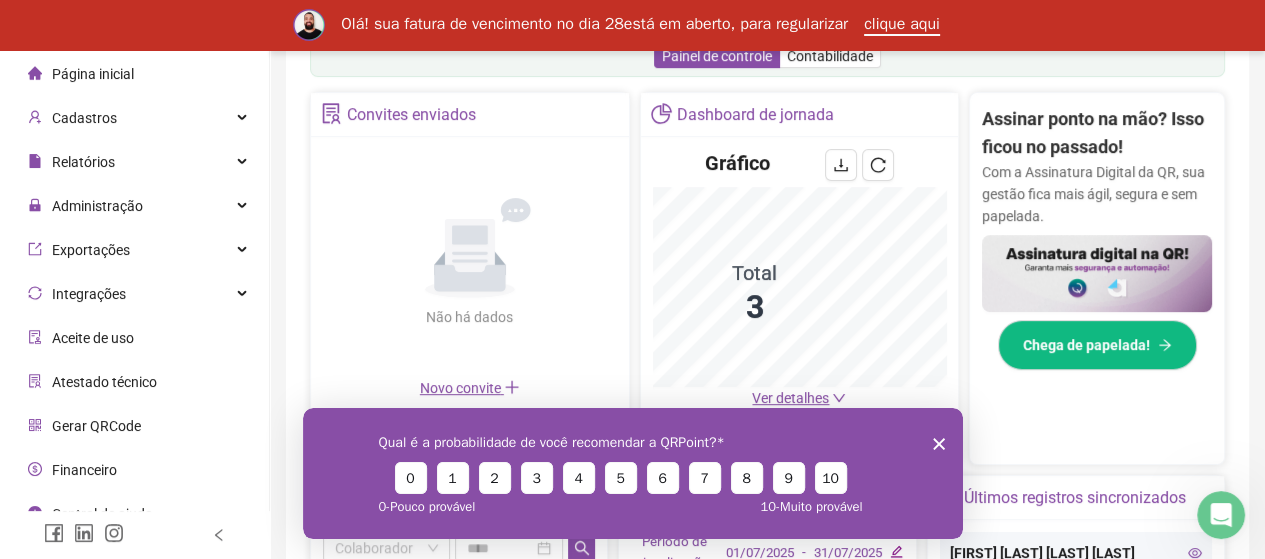click 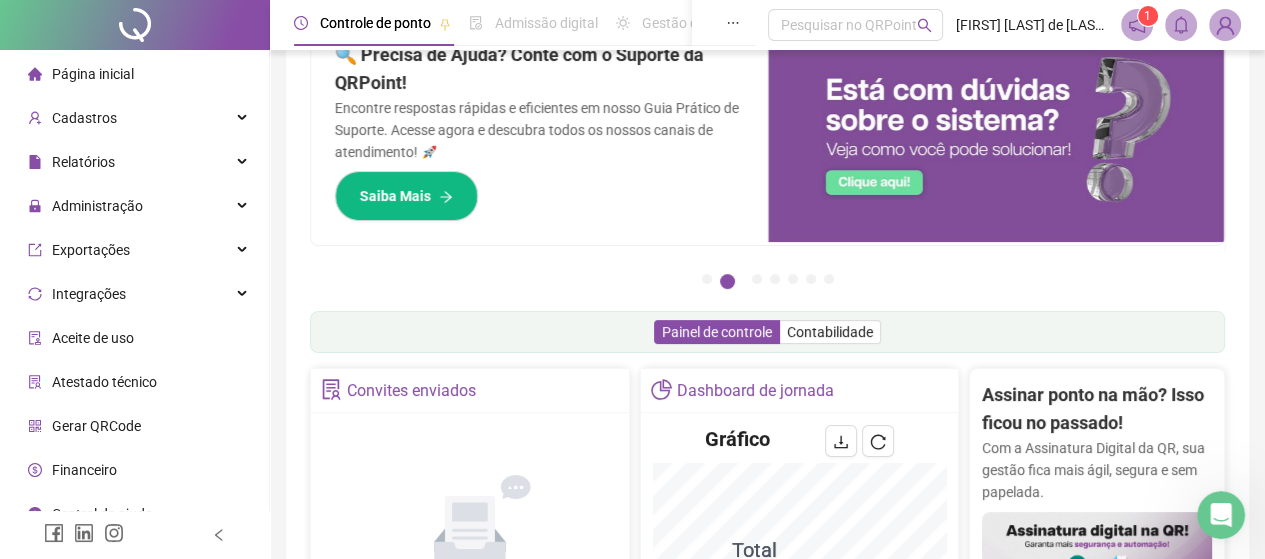 scroll, scrollTop: 0, scrollLeft: 0, axis: both 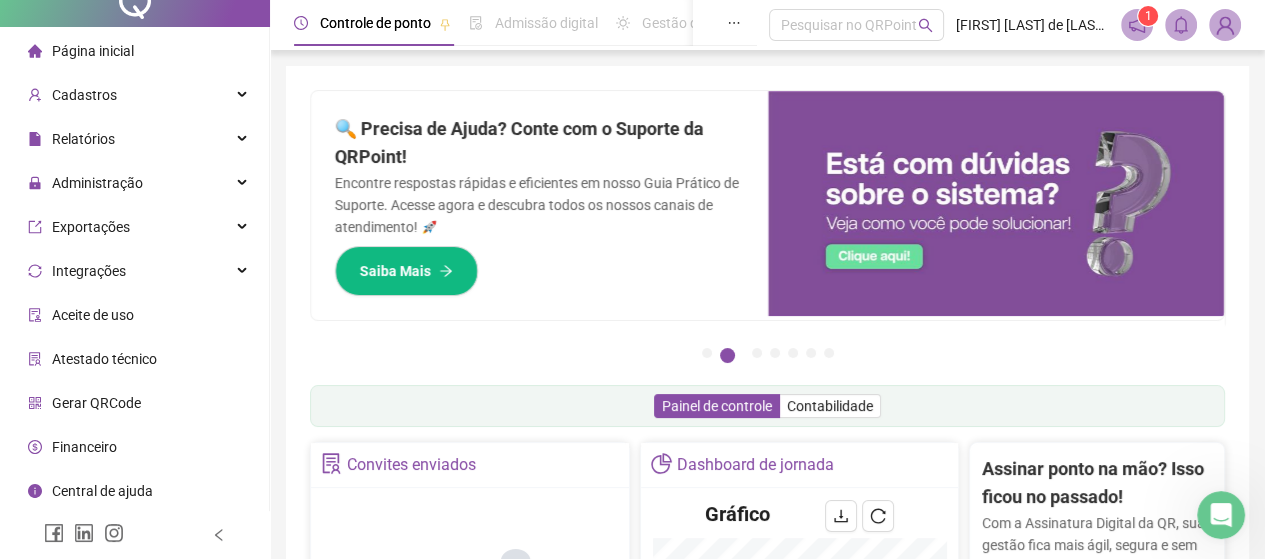 click on "Financeiro" at bounding box center (84, 447) 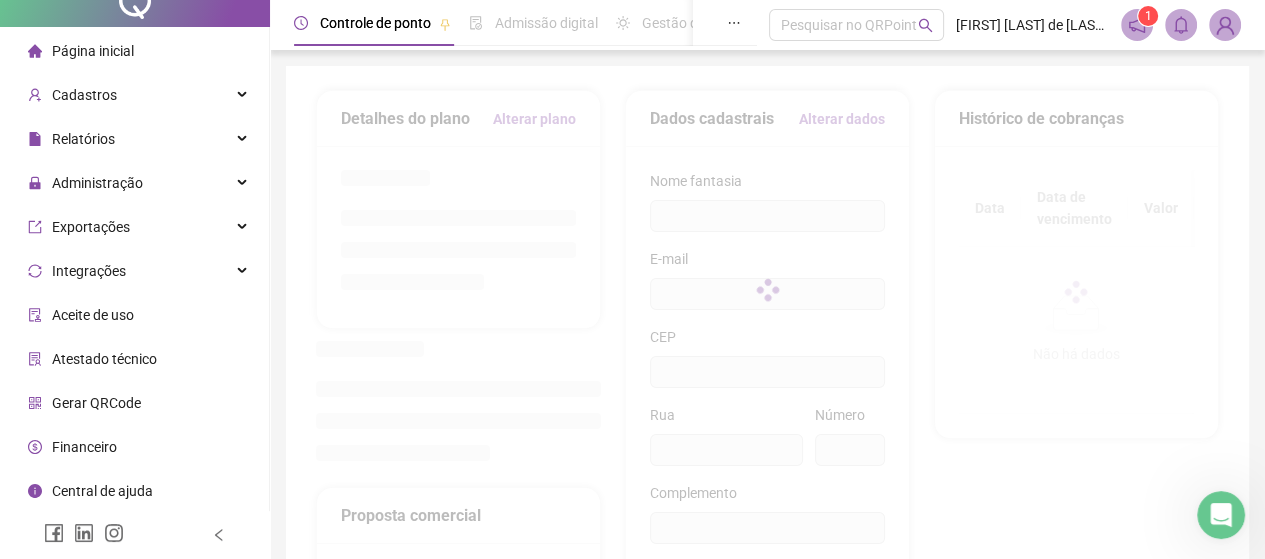 type on "**********" 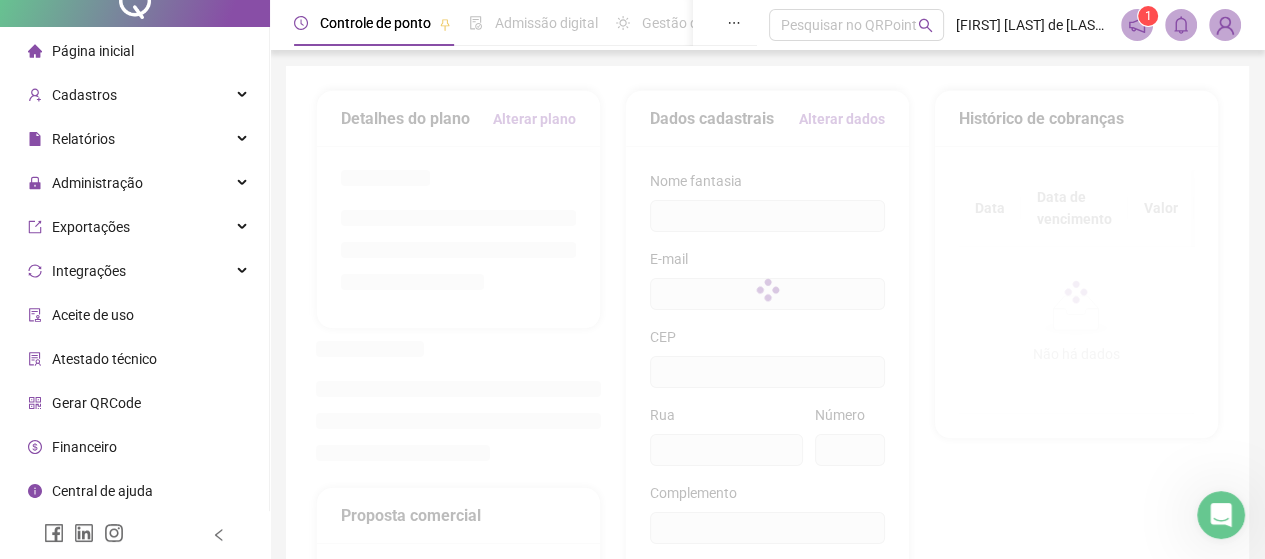 type on "**********" 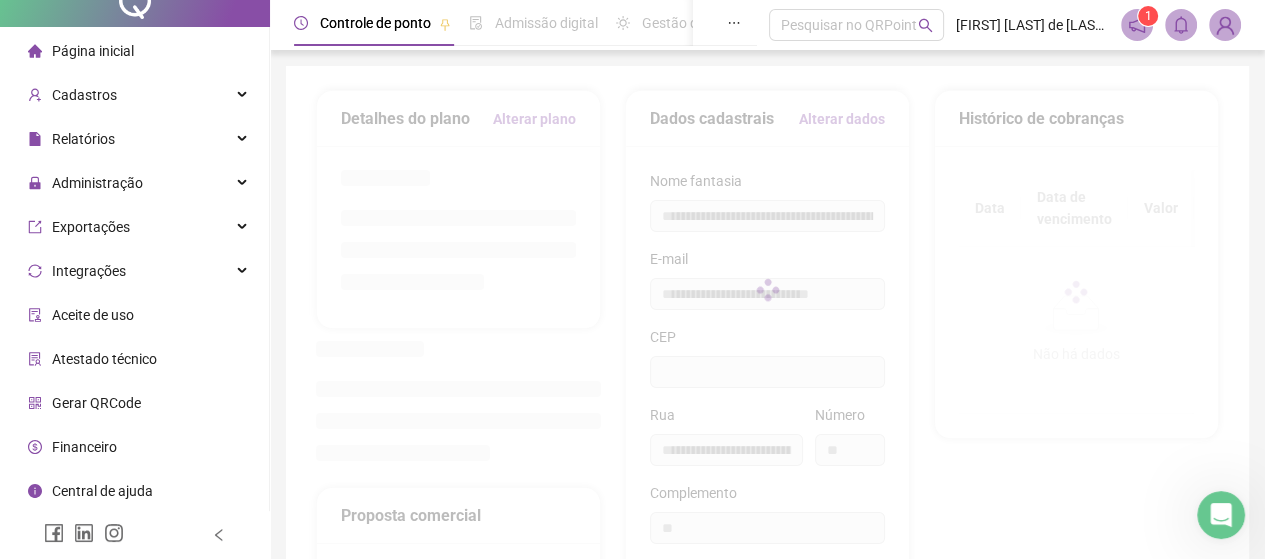 type on "*********" 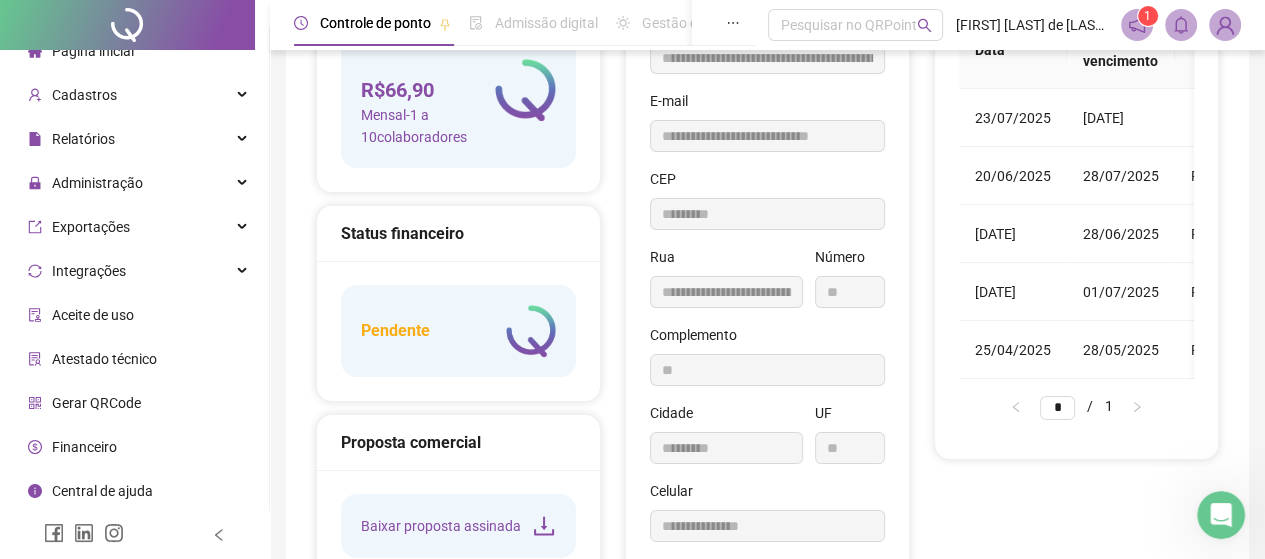 scroll, scrollTop: 331, scrollLeft: 0, axis: vertical 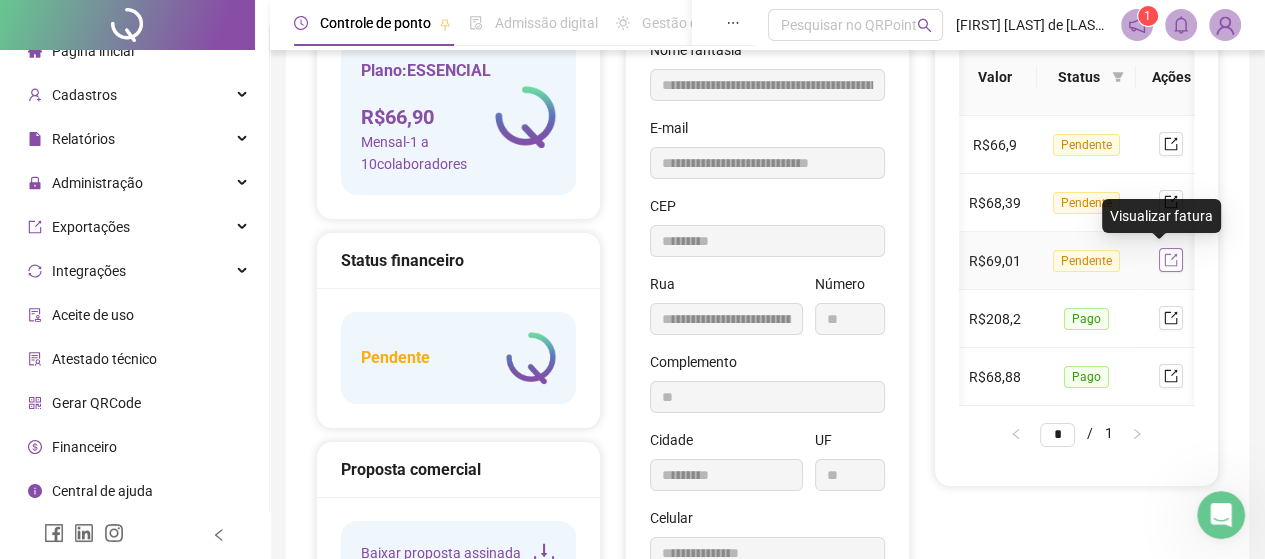 click 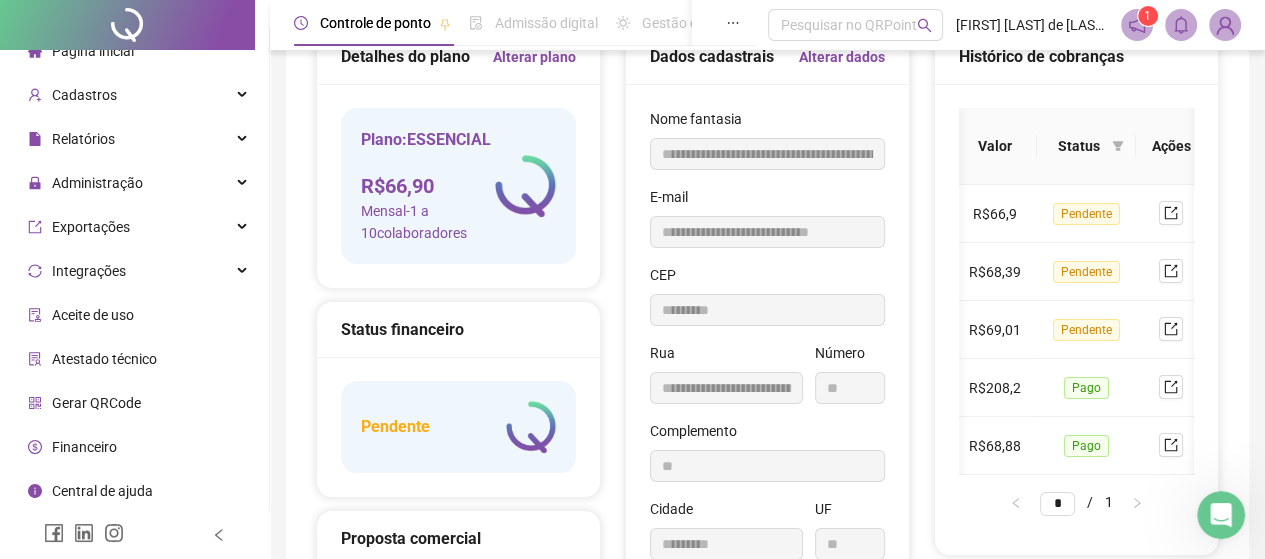 scroll, scrollTop: 0, scrollLeft: 0, axis: both 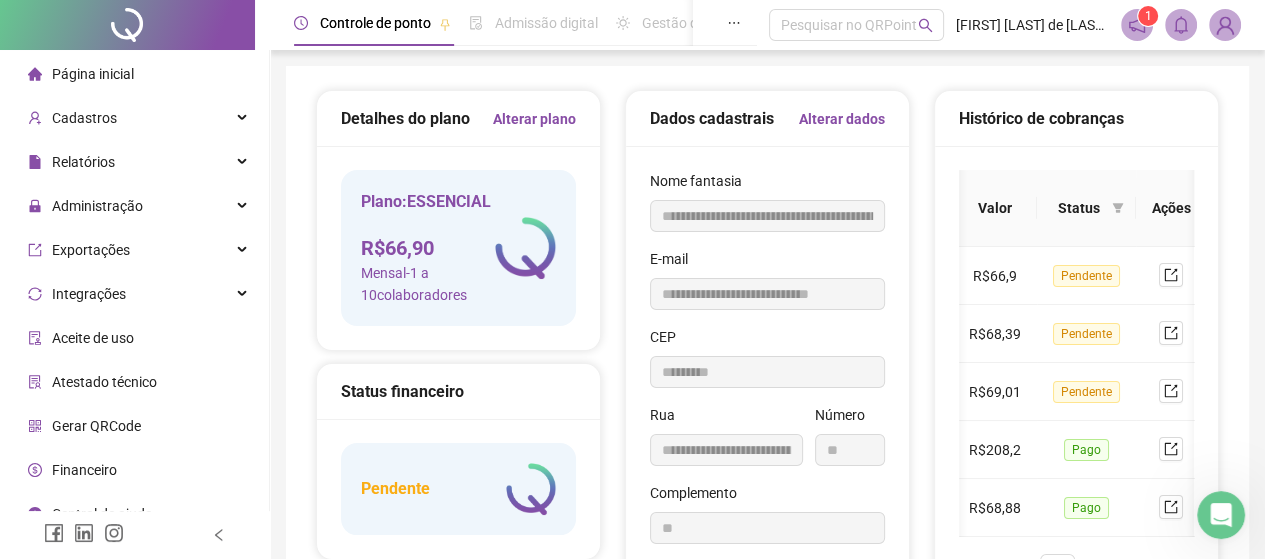 click on "Página inicial" at bounding box center (81, 74) 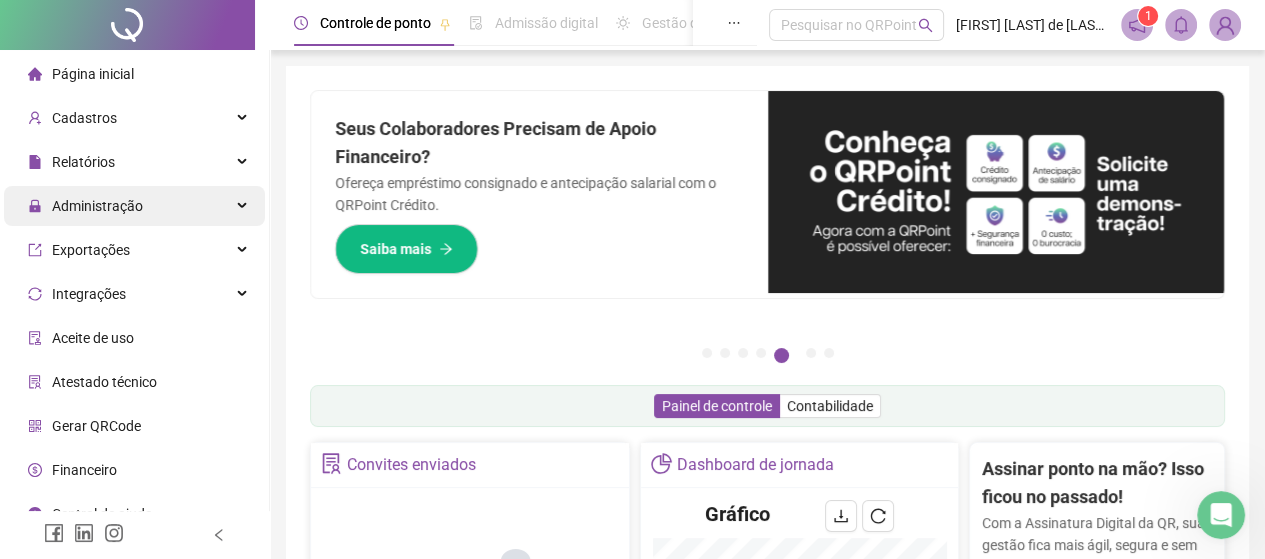 click on "Administração" at bounding box center (85, 206) 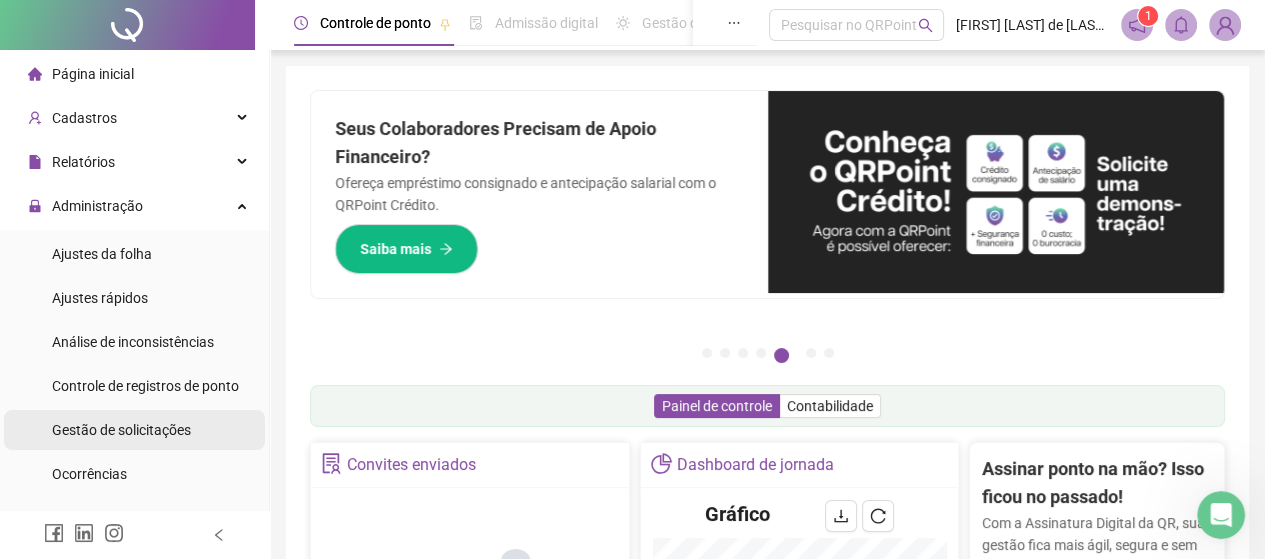 click on "Gestão de solicitações" at bounding box center (121, 430) 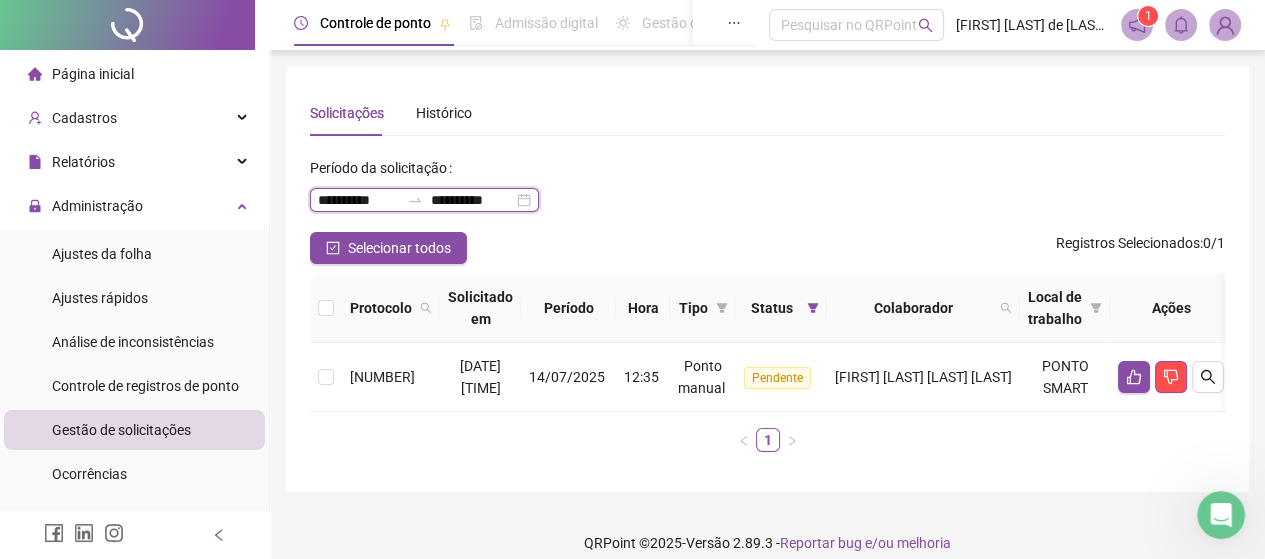 click on "**********" at bounding box center (471, 200) 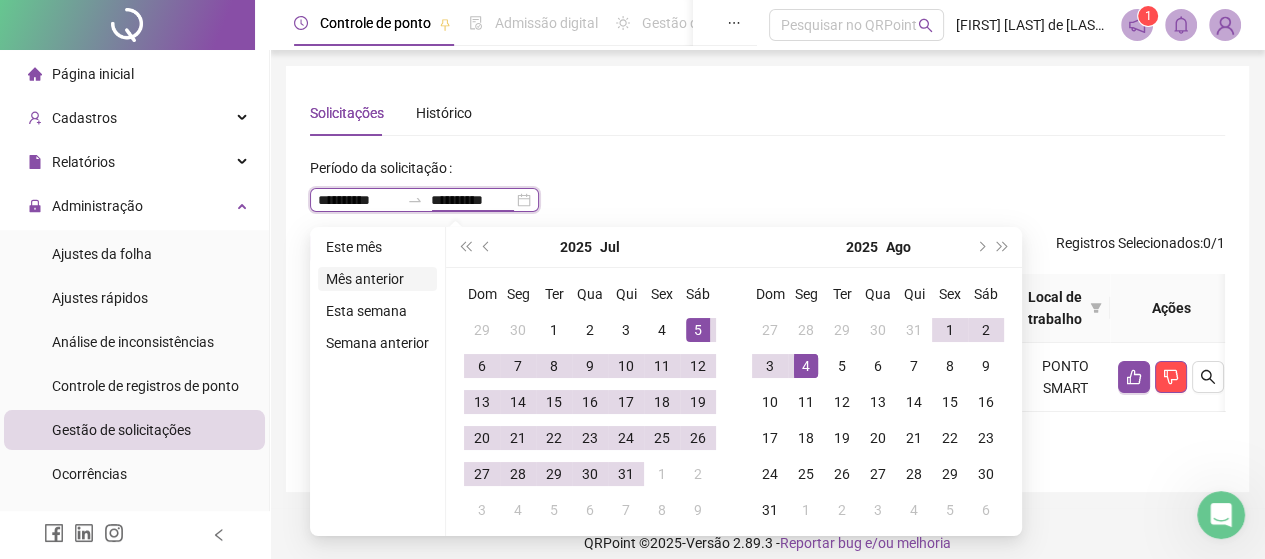 type on "**********" 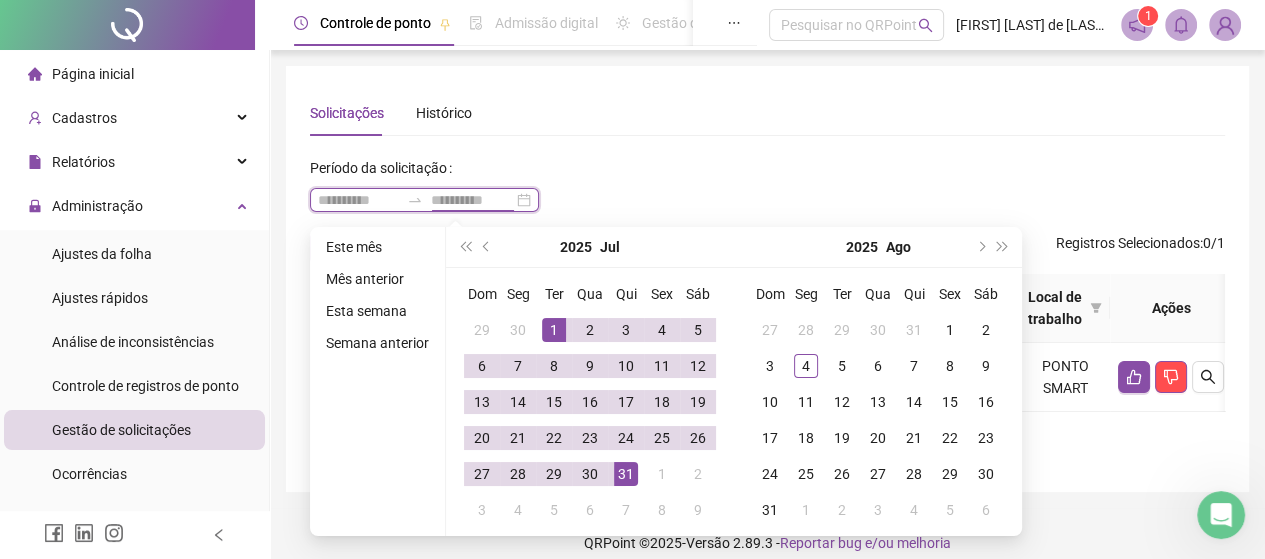 type on "**********" 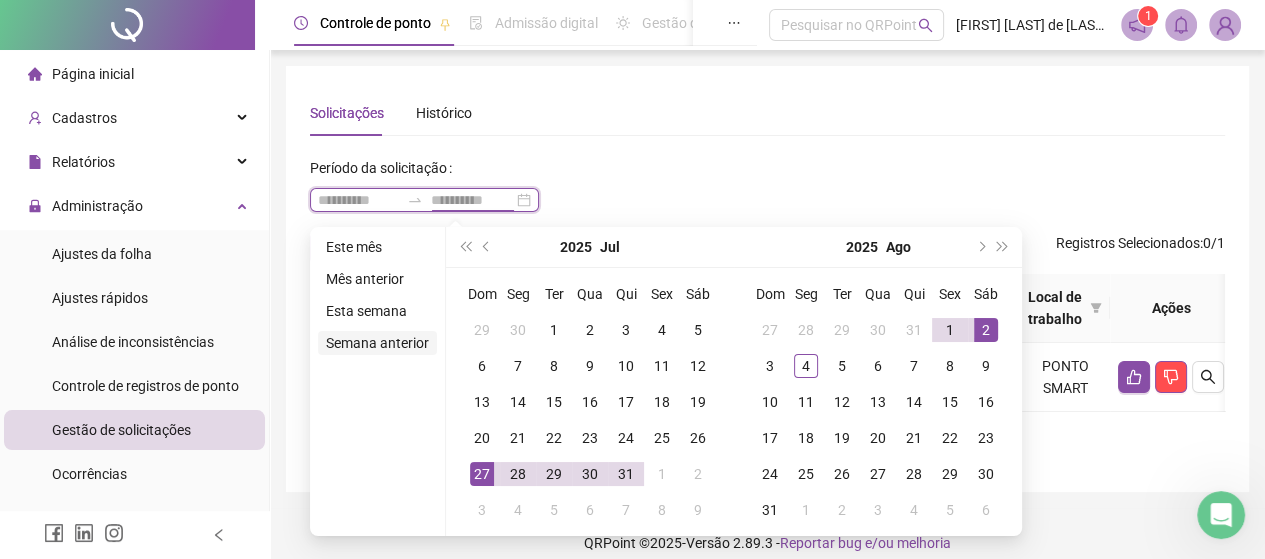 type on "**********" 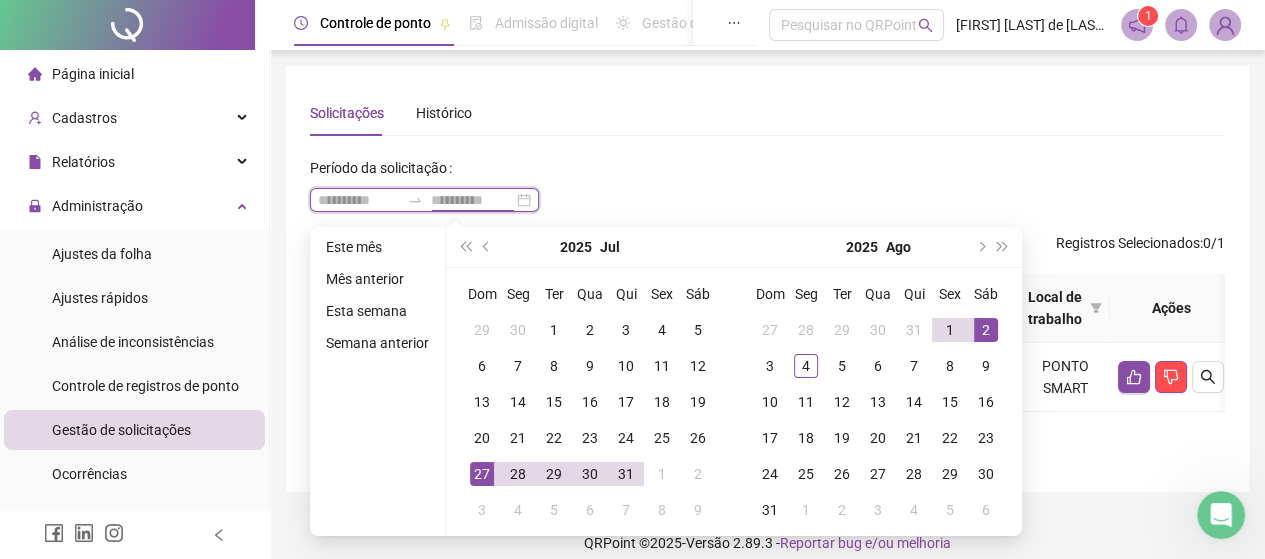 type on "**********" 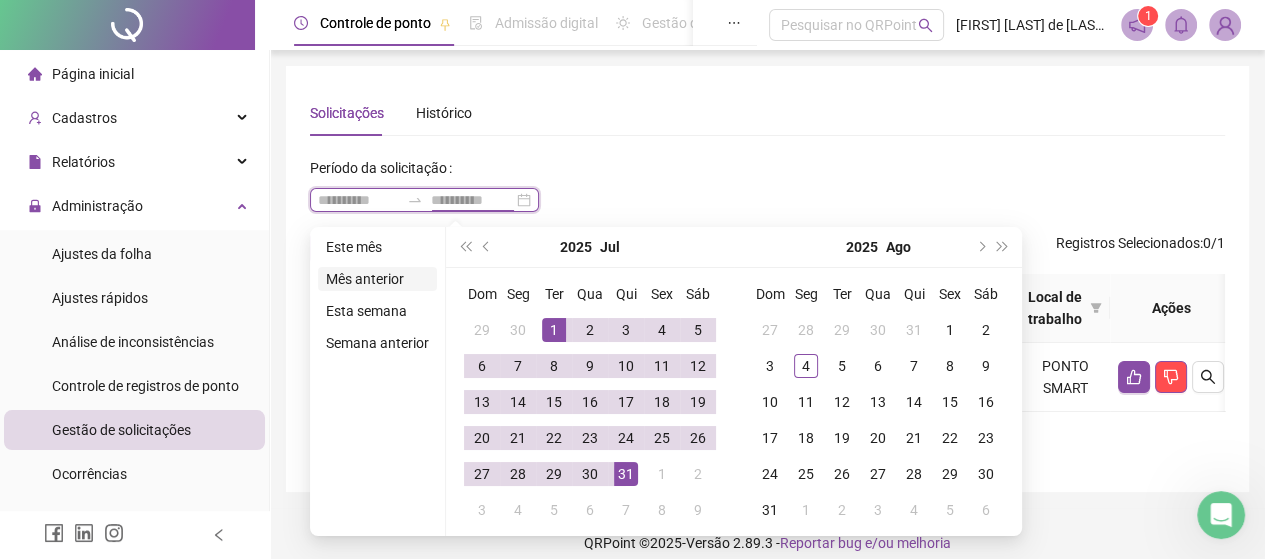 type on "**********" 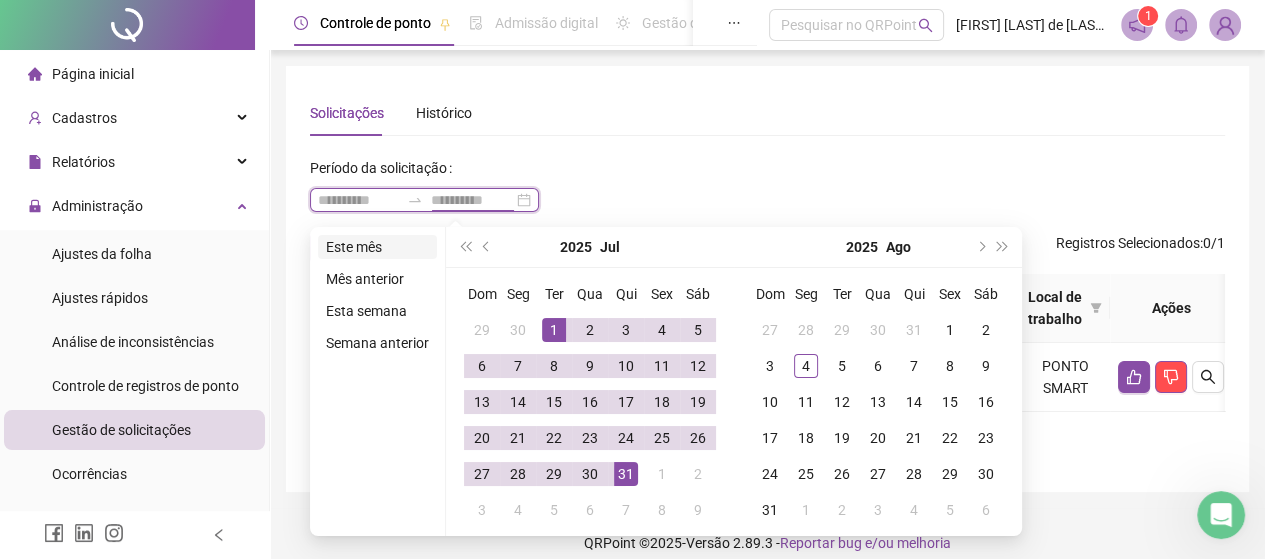 type on "**********" 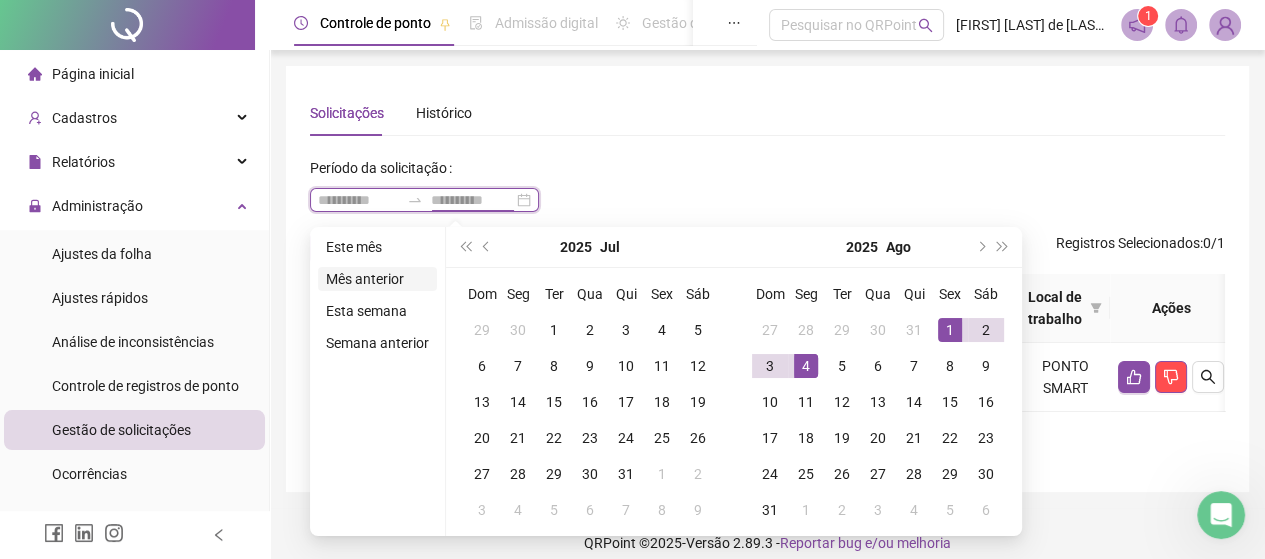 type on "**********" 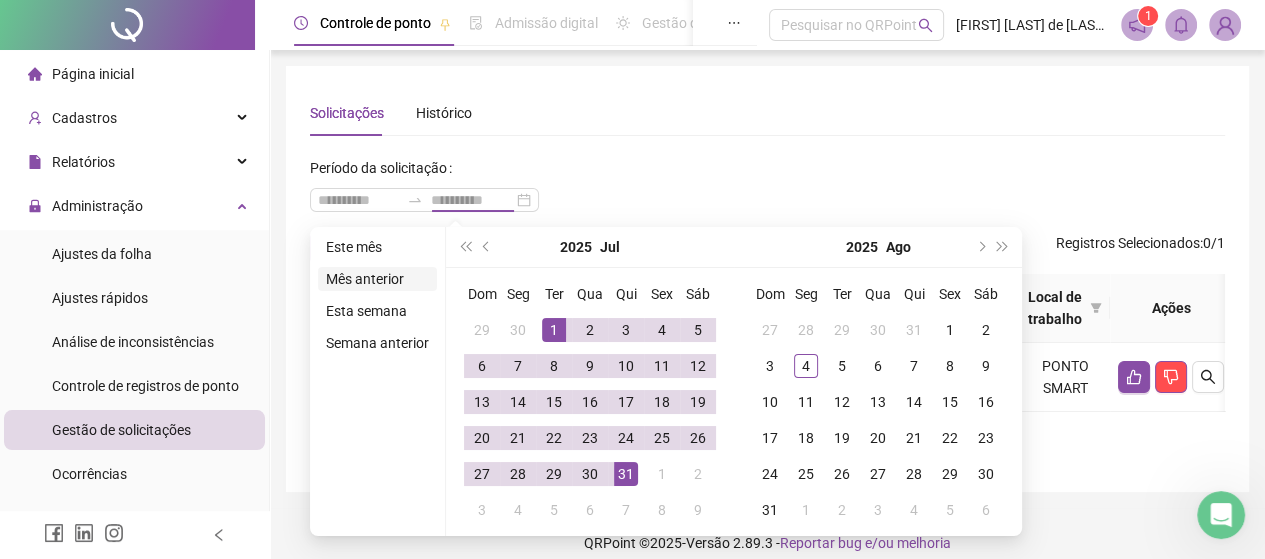 click on "Mês anterior" at bounding box center [377, 279] 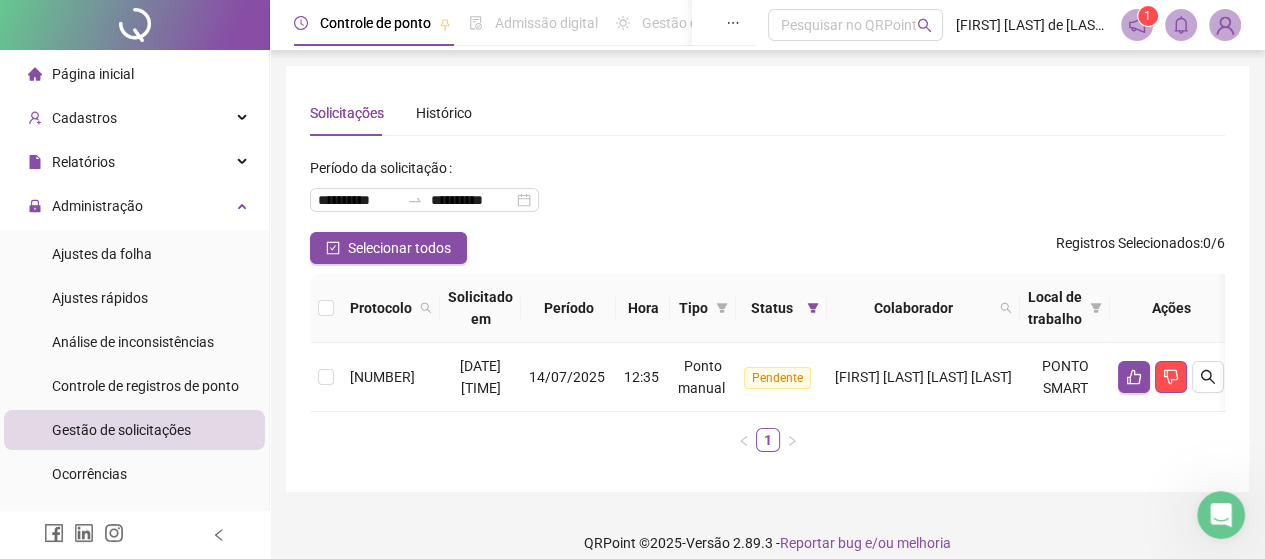 scroll, scrollTop: 33, scrollLeft: 0, axis: vertical 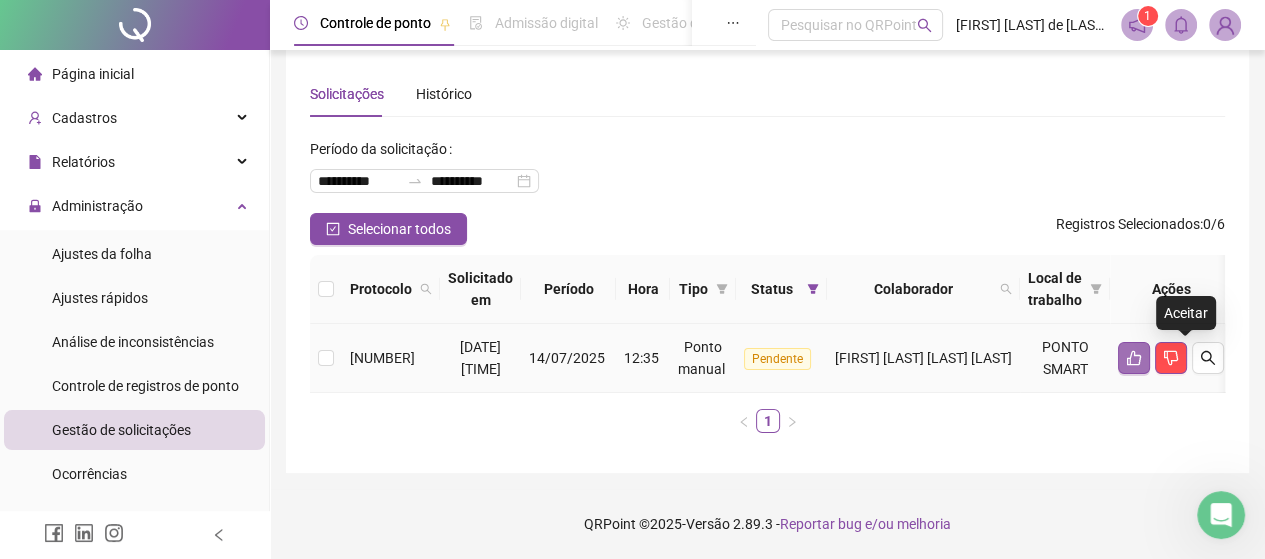 click 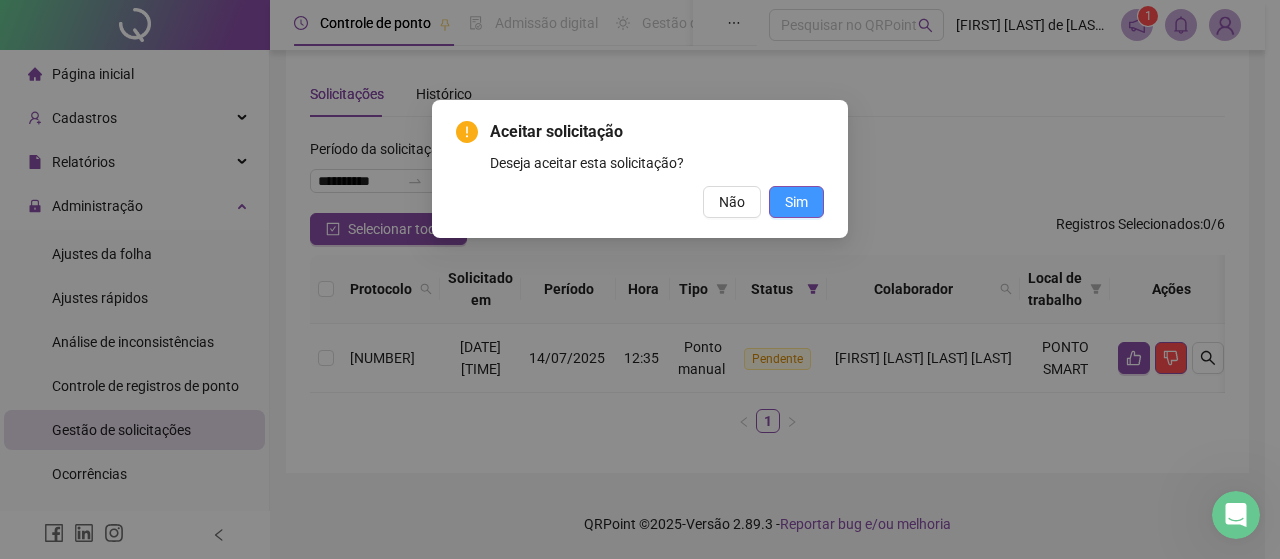 click on "Sim" at bounding box center (796, 202) 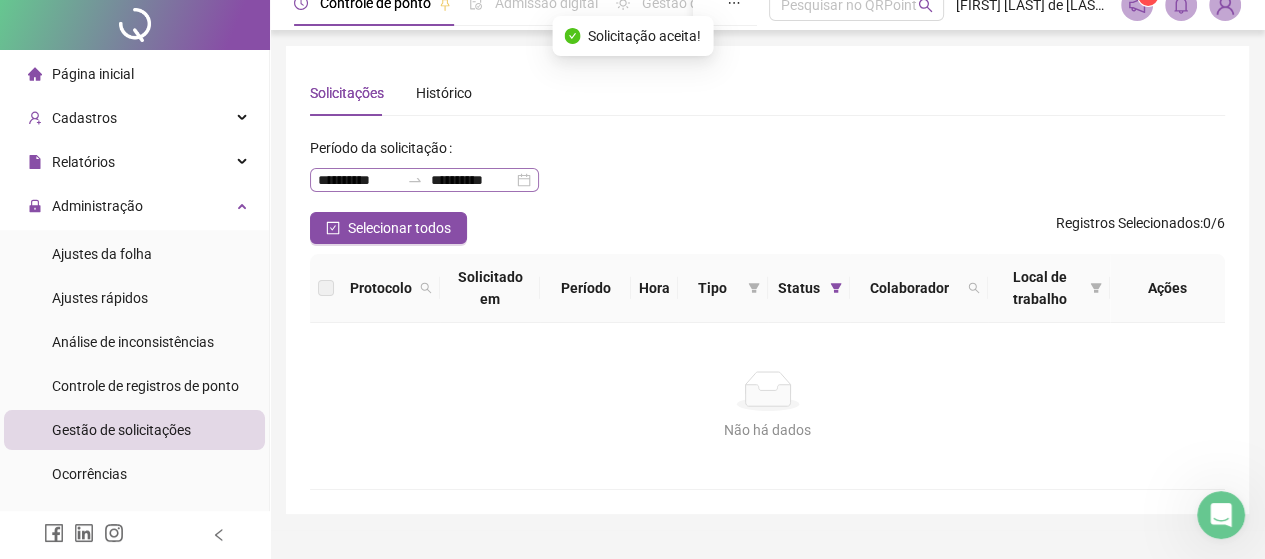 scroll, scrollTop: 0, scrollLeft: 0, axis: both 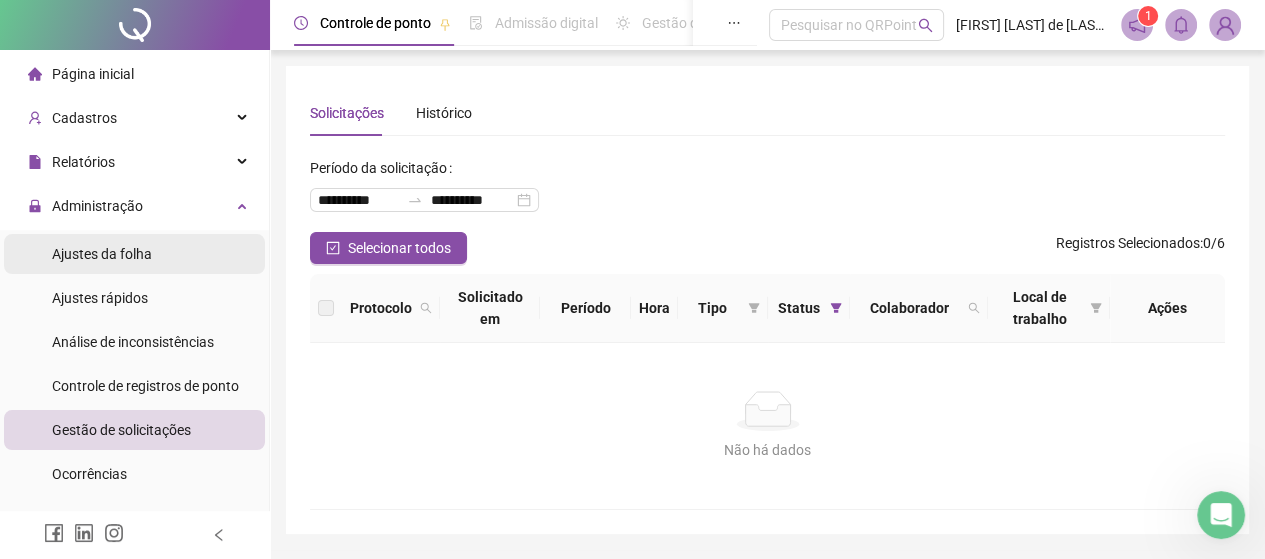 click on "Ajustes da folha" at bounding box center [102, 254] 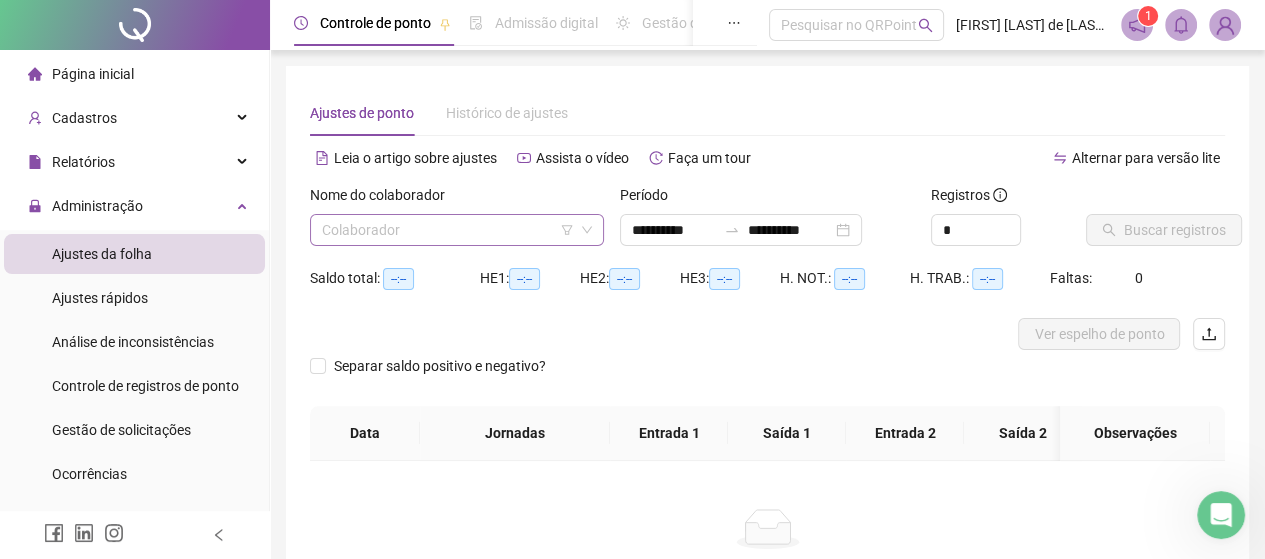 click at bounding box center (448, 230) 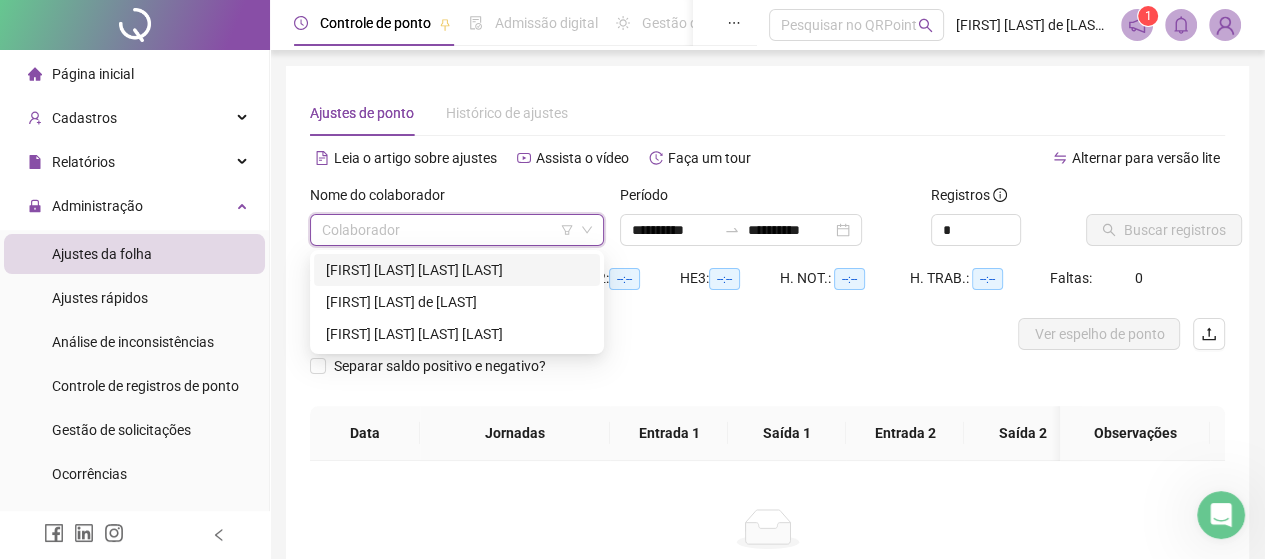 click on "[FIRST] [LAST] [LAST] [LAST]" at bounding box center (457, 270) 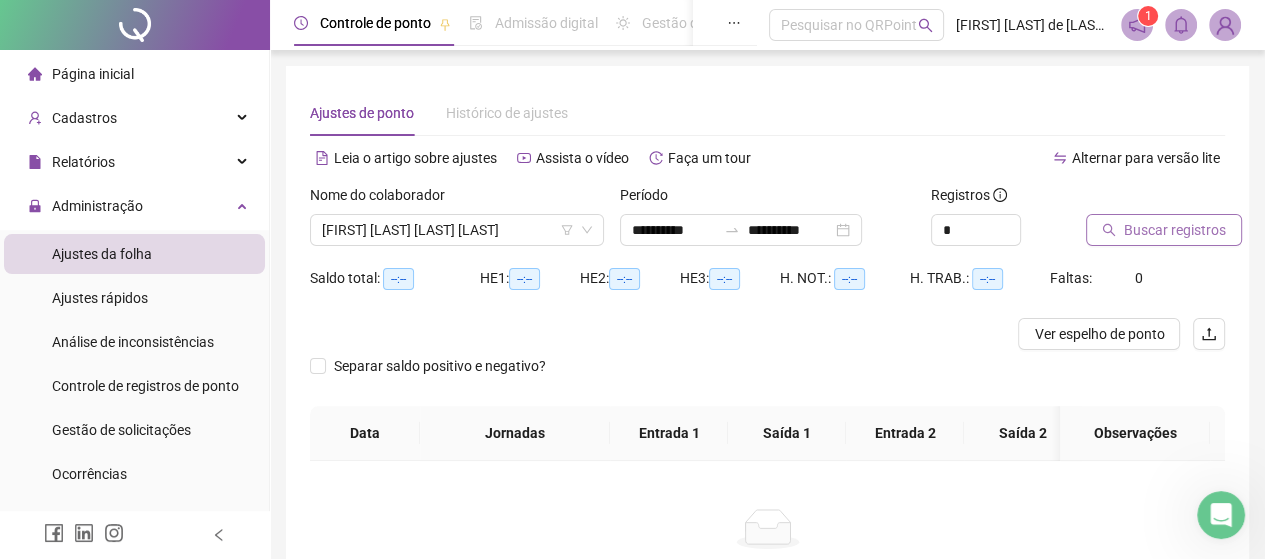 click on "Buscar registros" at bounding box center [1175, 230] 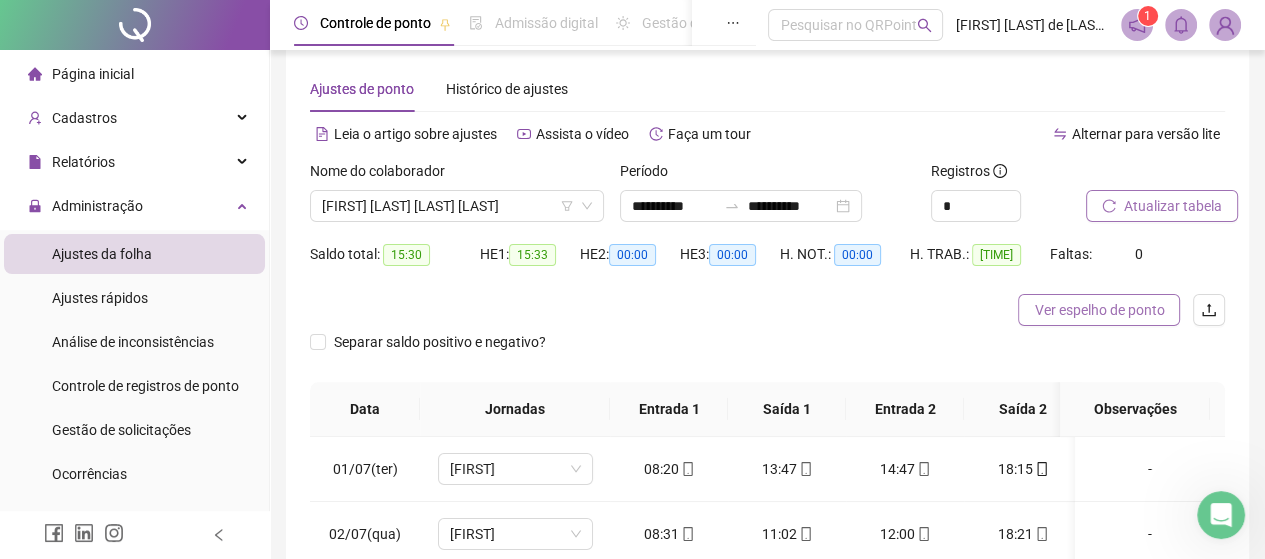 scroll, scrollTop: 200, scrollLeft: 0, axis: vertical 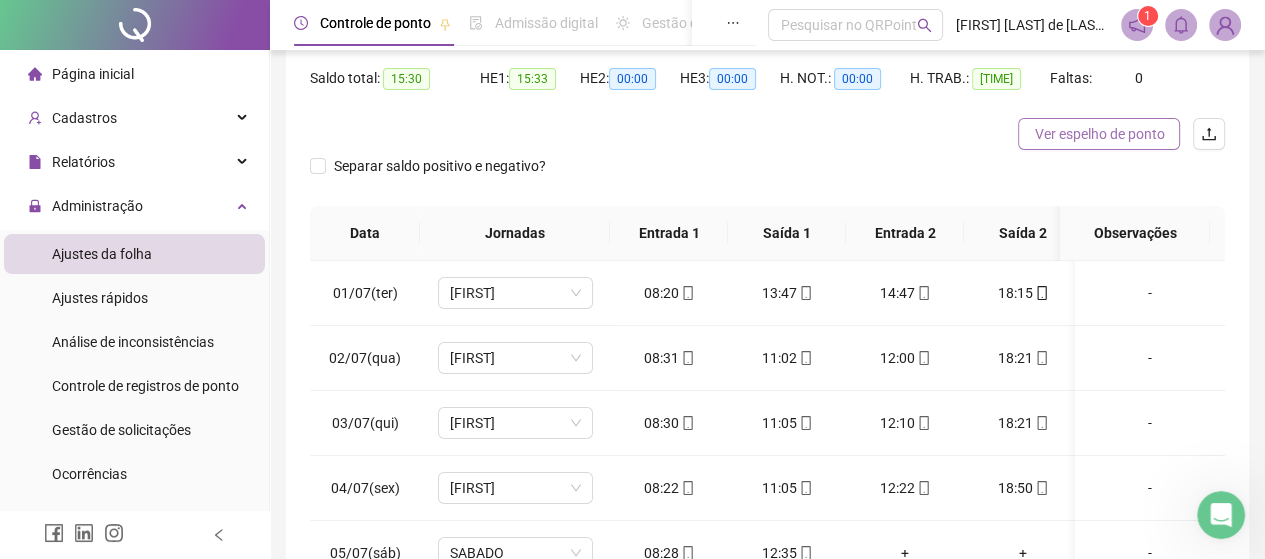 click on "Ver espelho de ponto" at bounding box center [1099, 134] 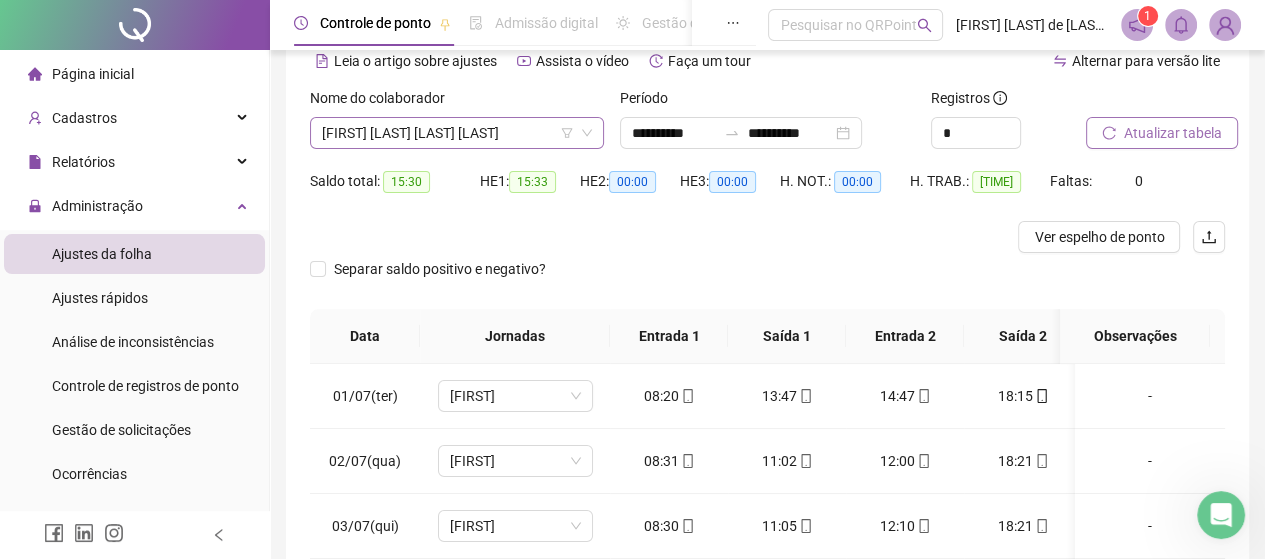 scroll, scrollTop: 0, scrollLeft: 0, axis: both 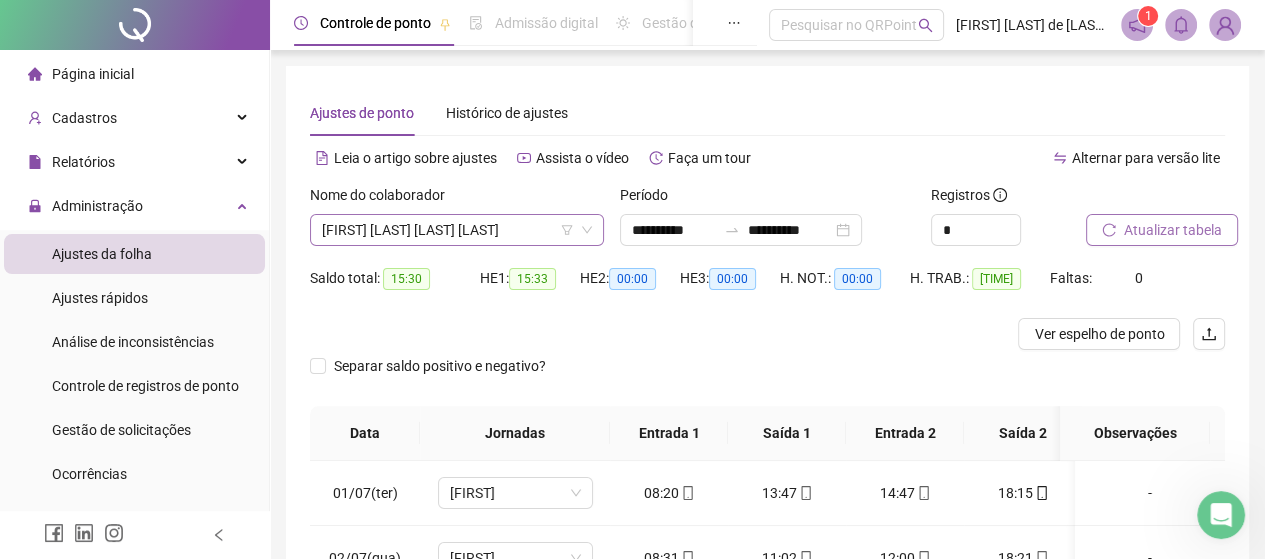 click on "[FIRST] [LAST] [LAST] [LAST]" at bounding box center [457, 230] 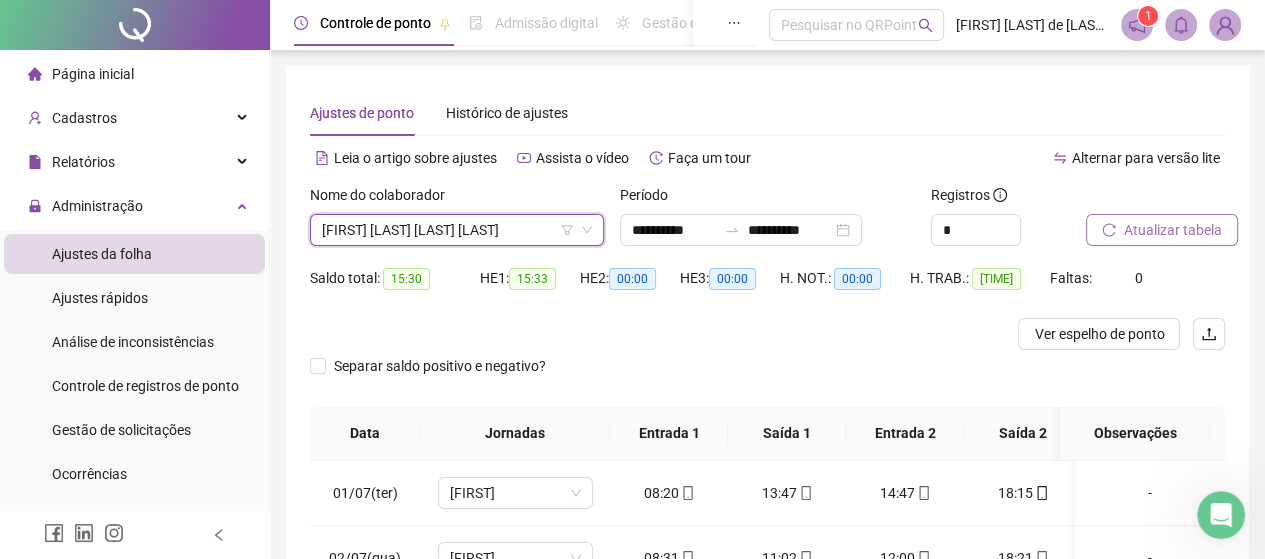 click on "[FIRST] [LAST] [LAST] [LAST]" at bounding box center (457, 230) 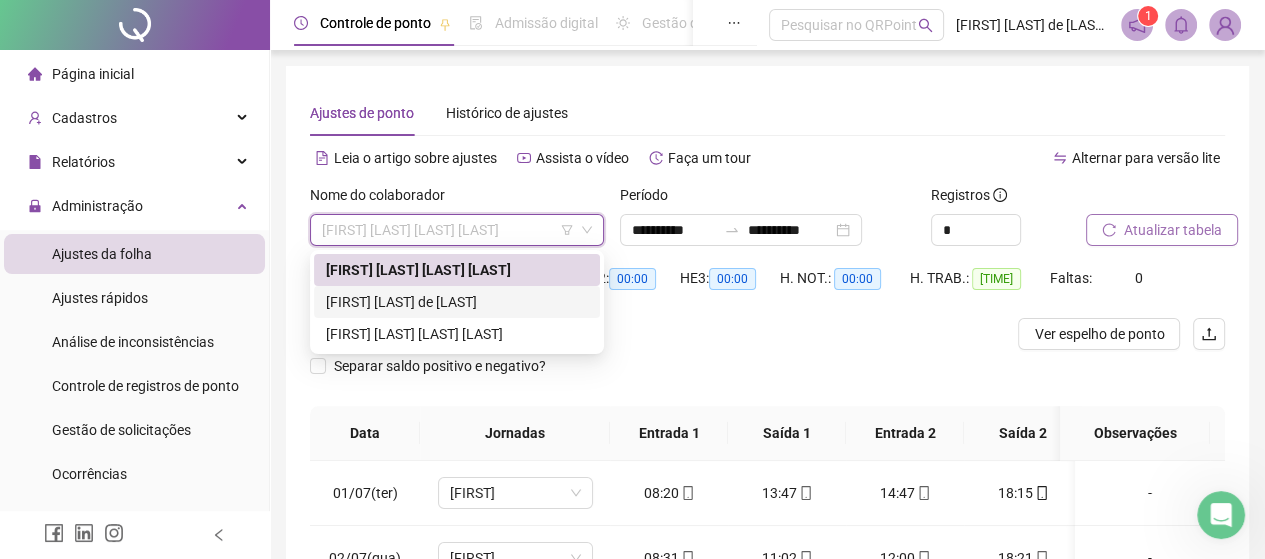 click on "[FIRST] [LAST] de [LAST]" at bounding box center (457, 302) 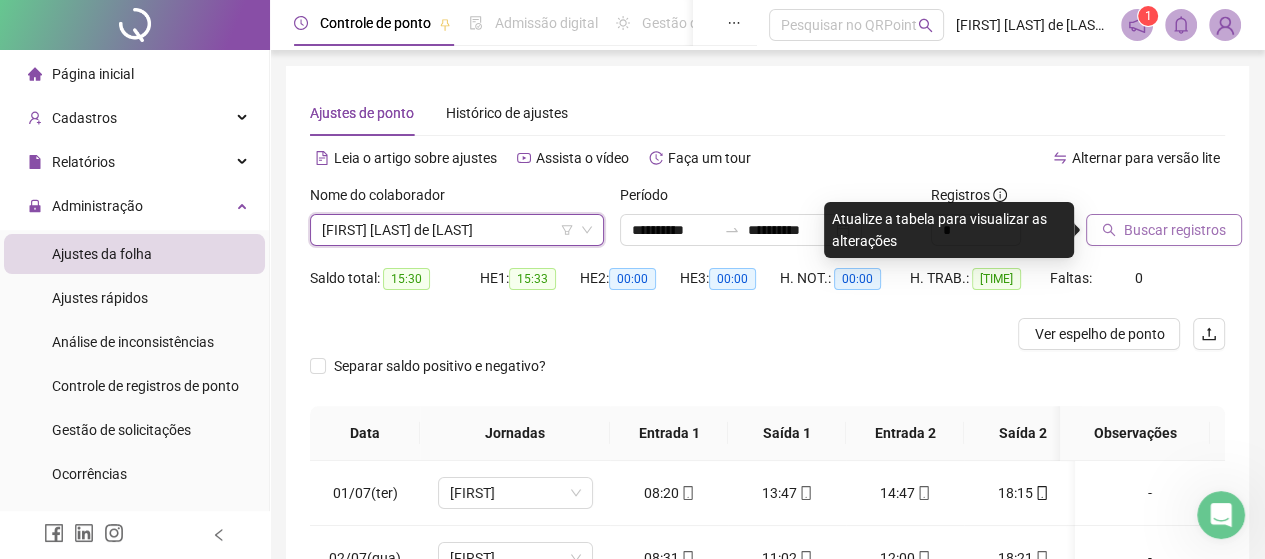 click on "Buscar registros" at bounding box center [1175, 230] 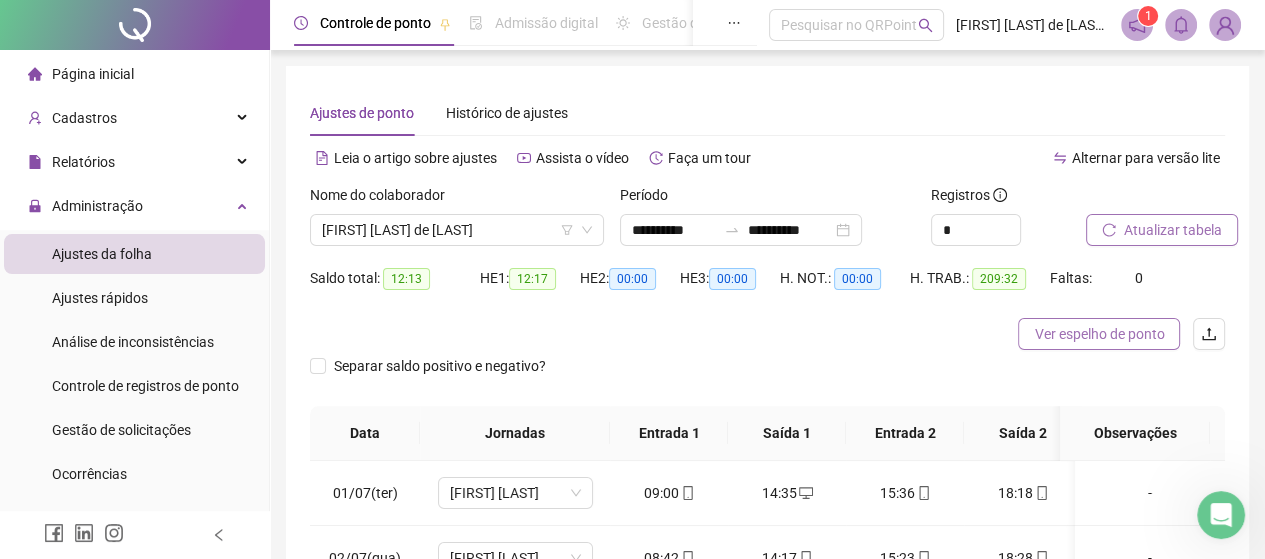 click on "Ver espelho de ponto" at bounding box center [1099, 334] 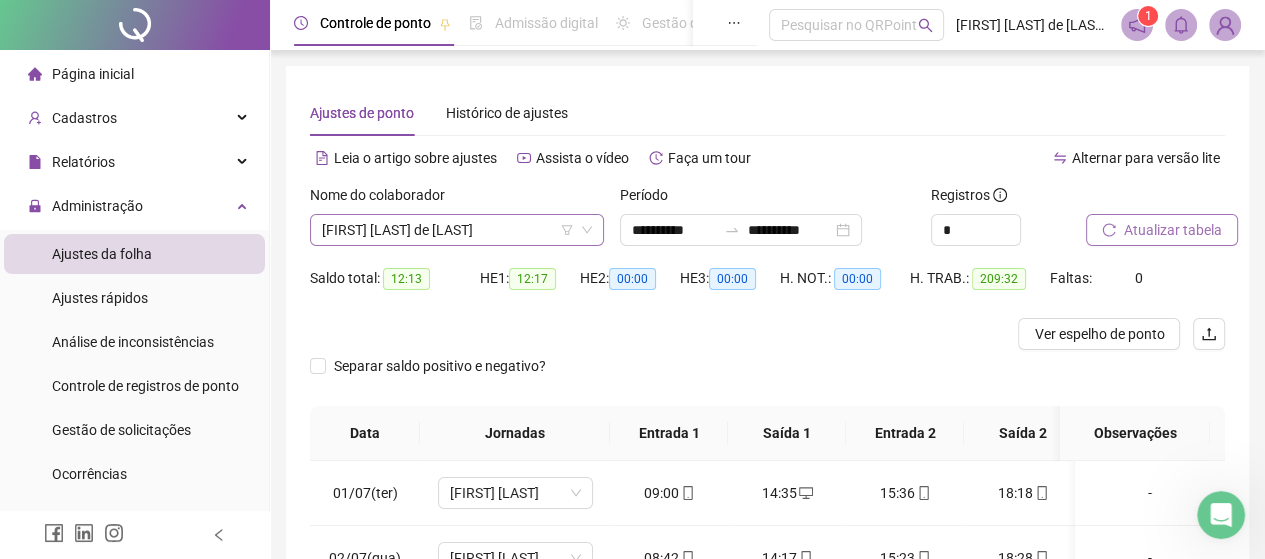 click on "[FIRST] [LAST] de [LAST]" at bounding box center (457, 230) 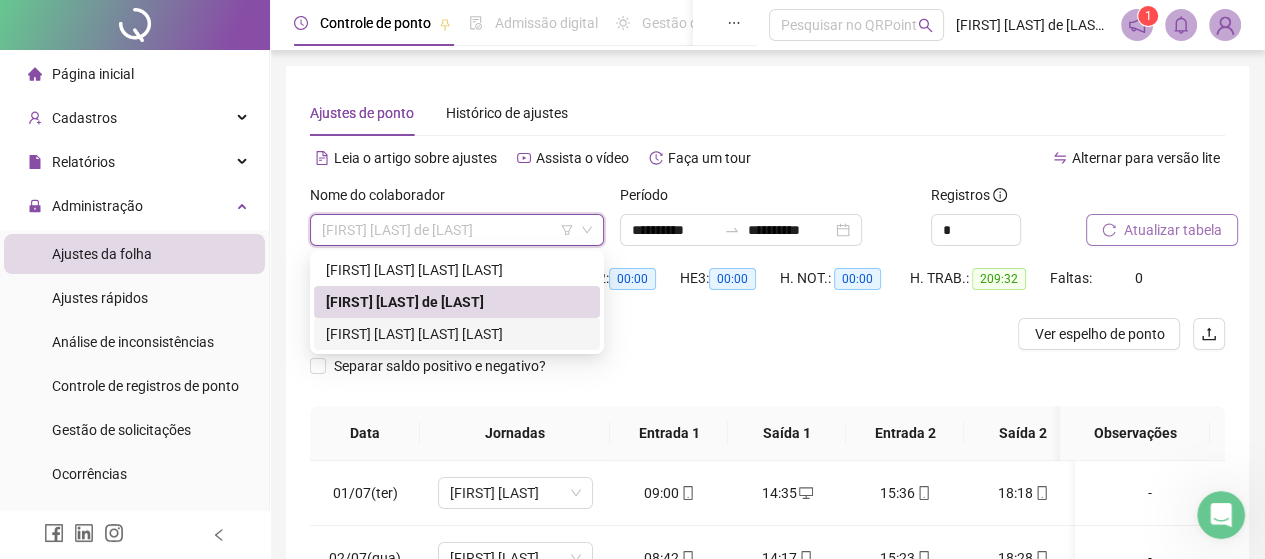click on "[FIRST] [LAST] [LAST] [LAST]" at bounding box center [457, 334] 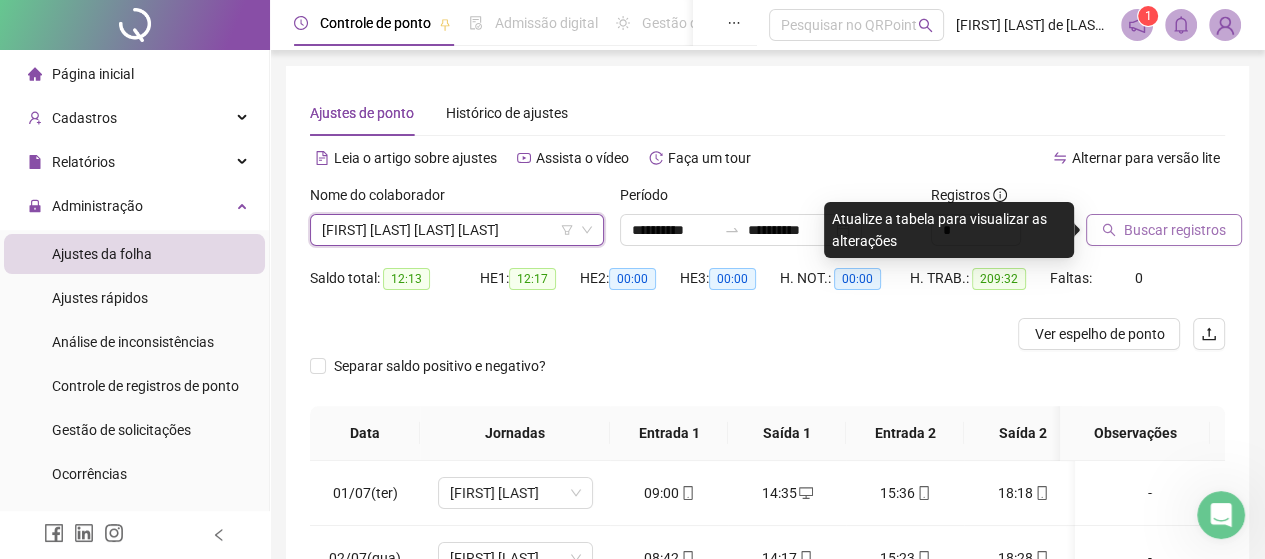 click on "Buscar registros" at bounding box center [1175, 230] 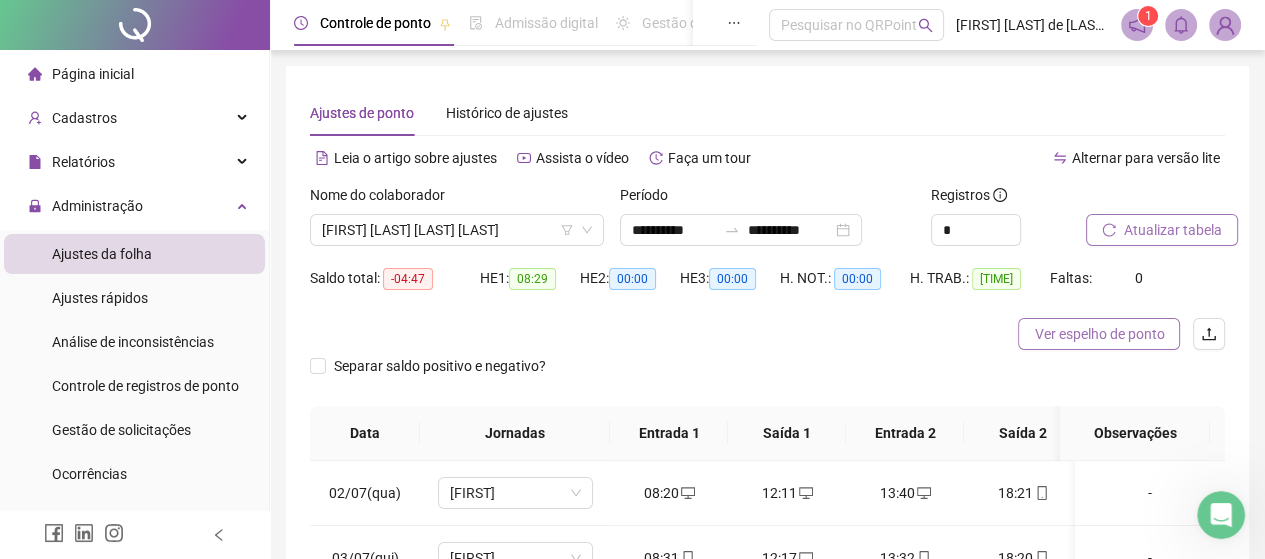 click on "Ver espelho de ponto" at bounding box center [1099, 334] 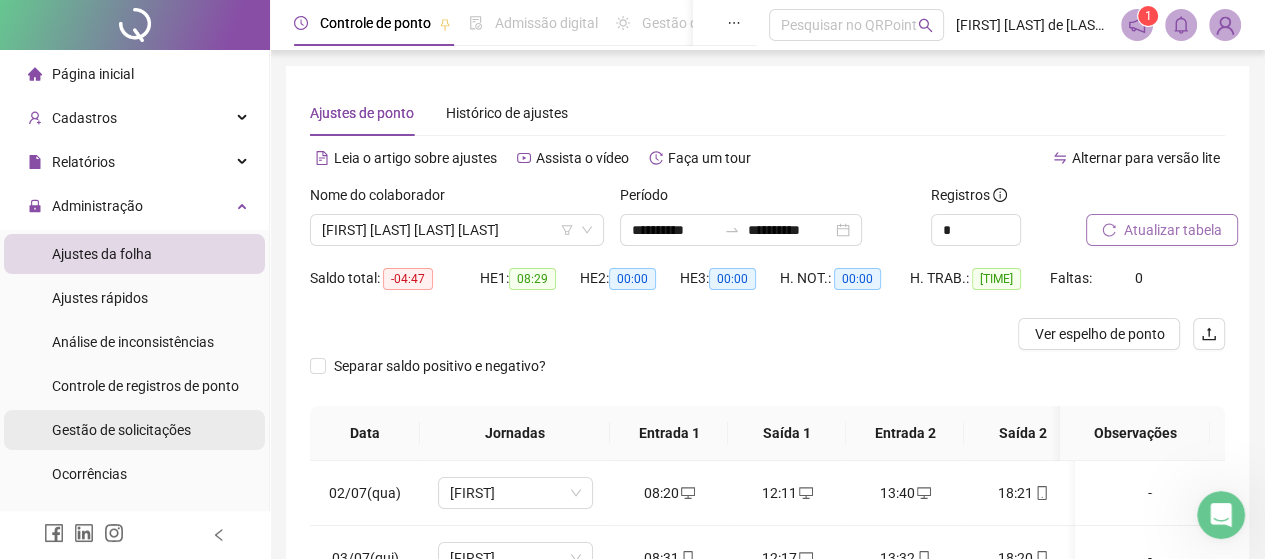 click on "Gestão de solicitações" at bounding box center [121, 430] 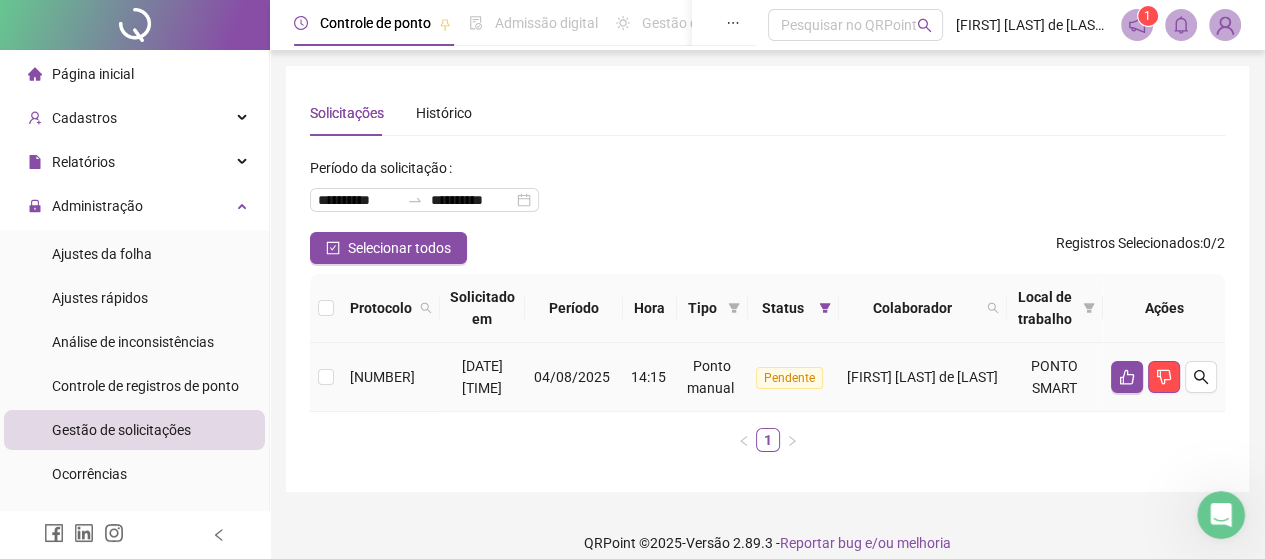 scroll, scrollTop: 18, scrollLeft: 0, axis: vertical 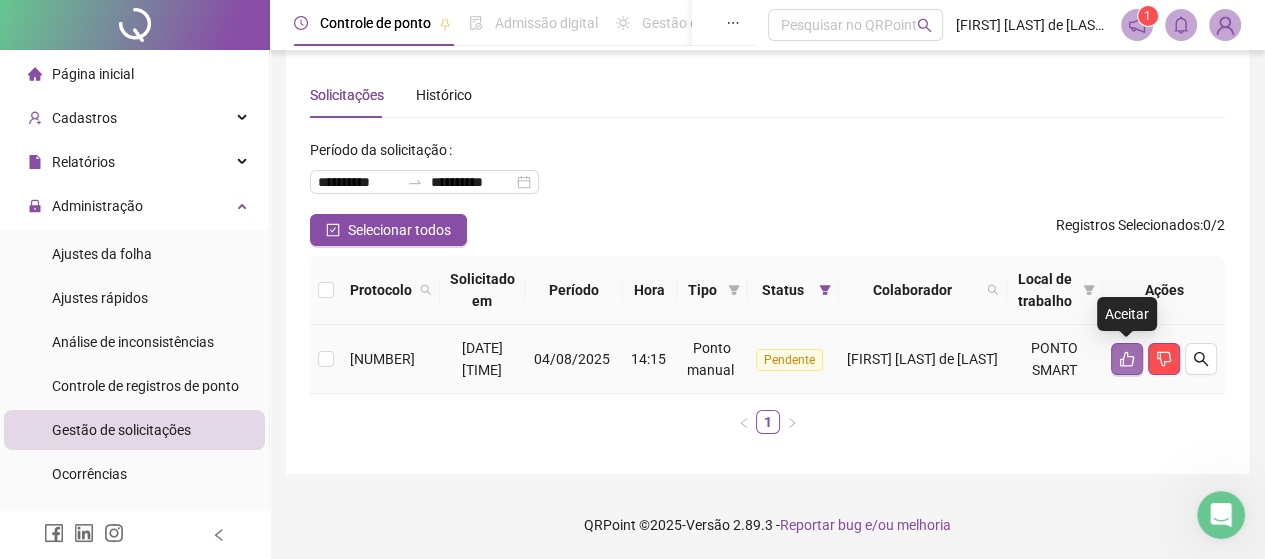 click at bounding box center (1127, 359) 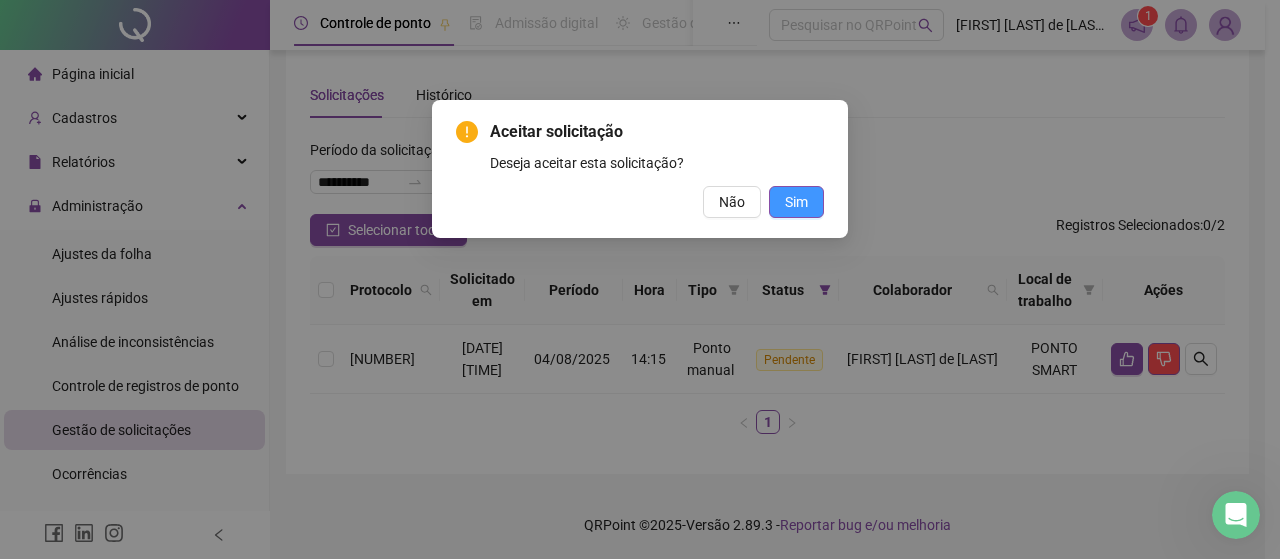 click on "Sim" at bounding box center [796, 202] 